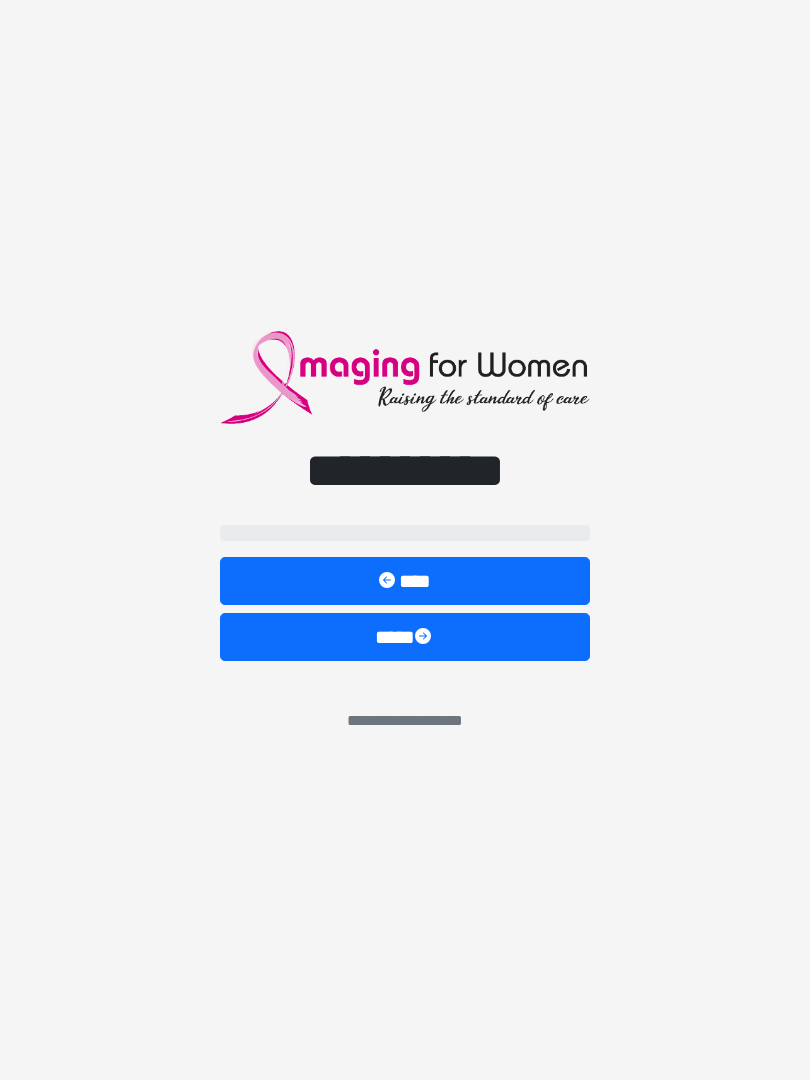 scroll, scrollTop: 0, scrollLeft: 0, axis: both 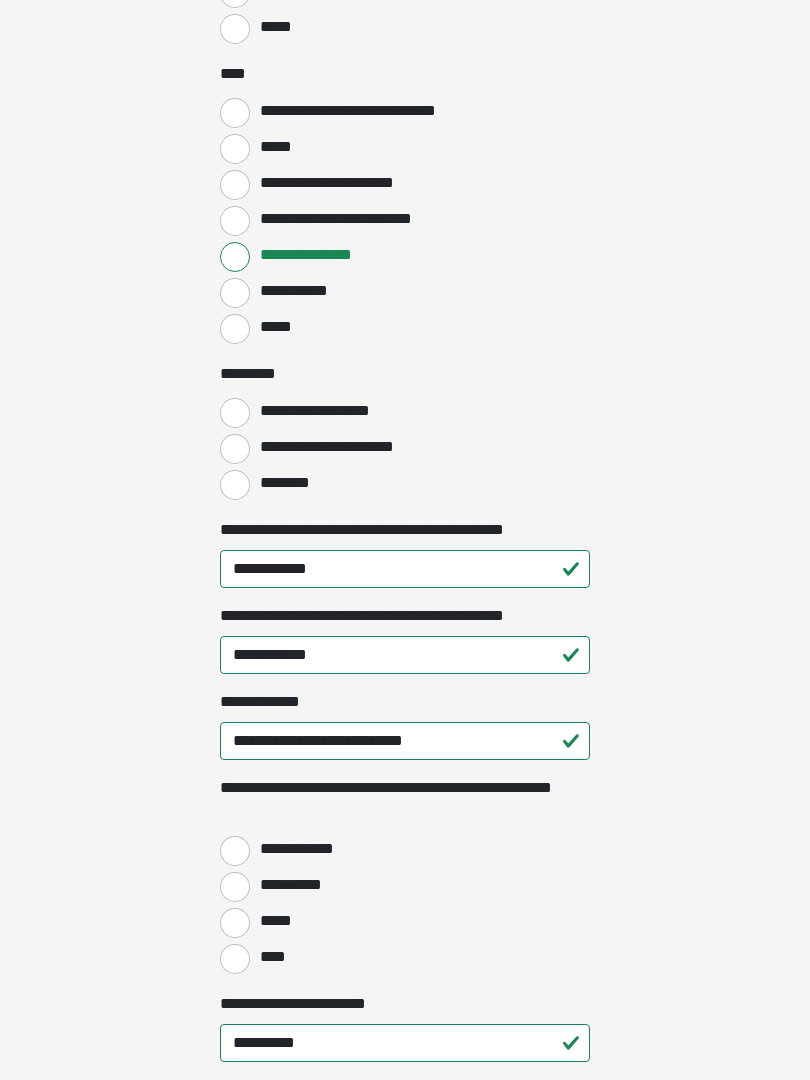 click on "**********" at bounding box center (235, 449) 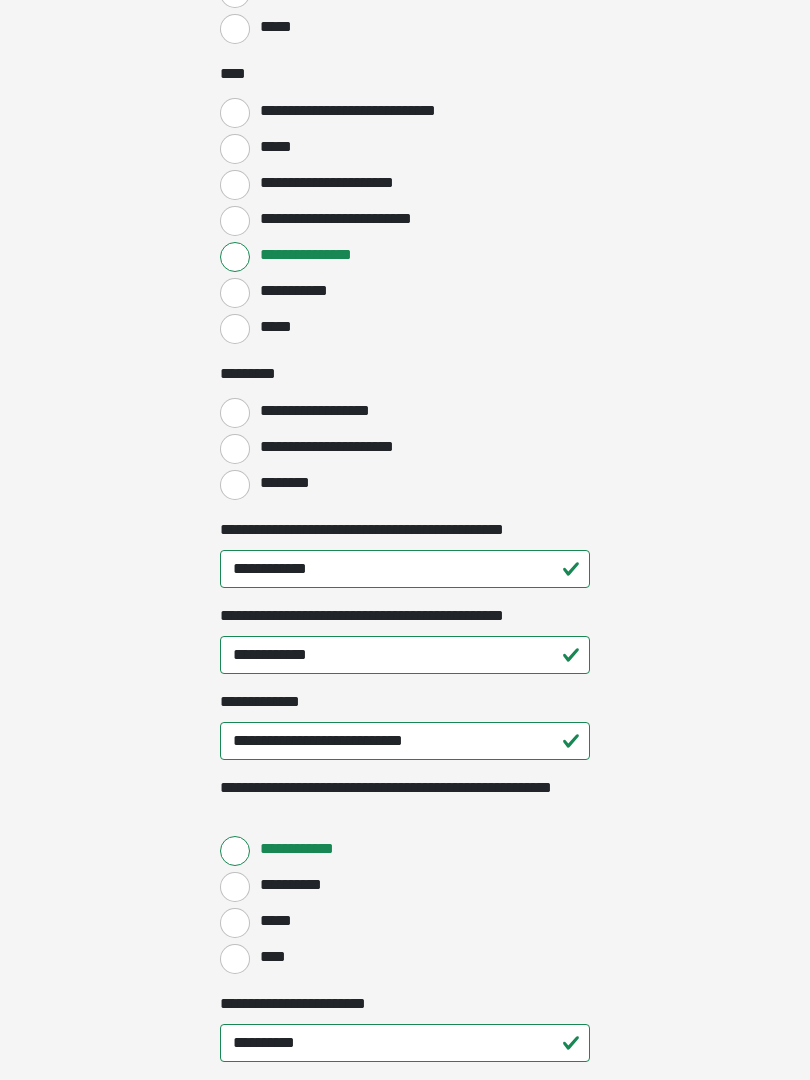 click on "****" at bounding box center [235, 959] 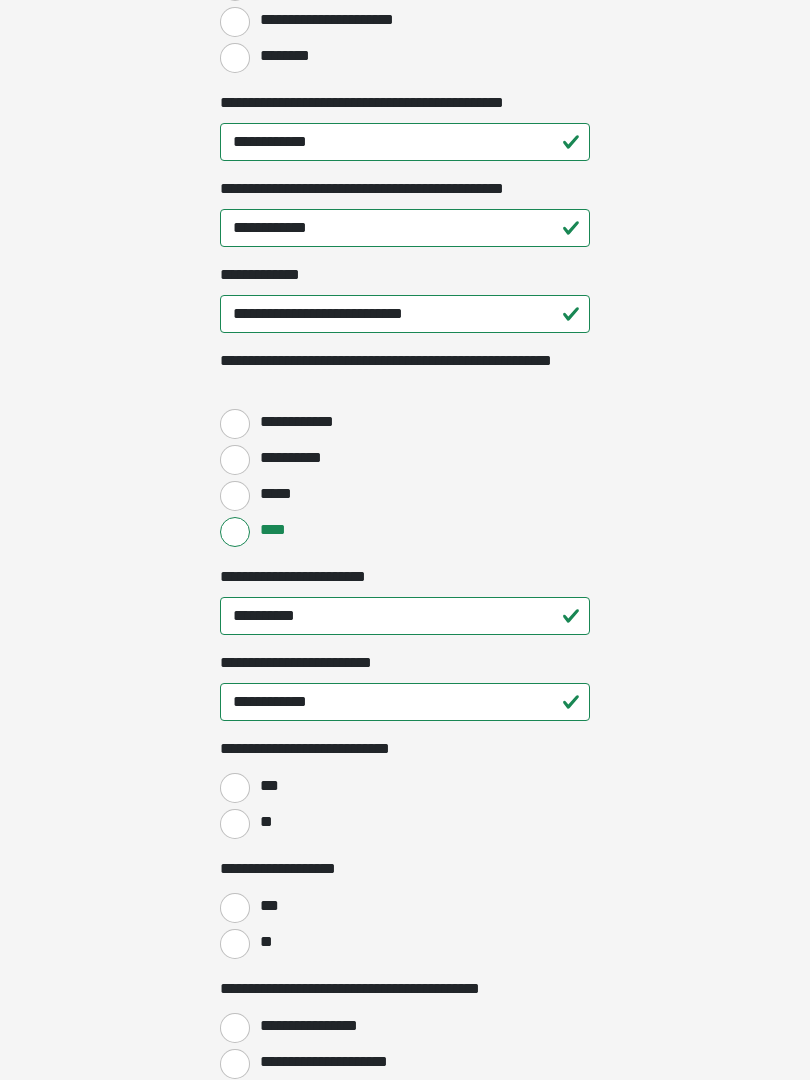 click on "**" at bounding box center [235, 825] 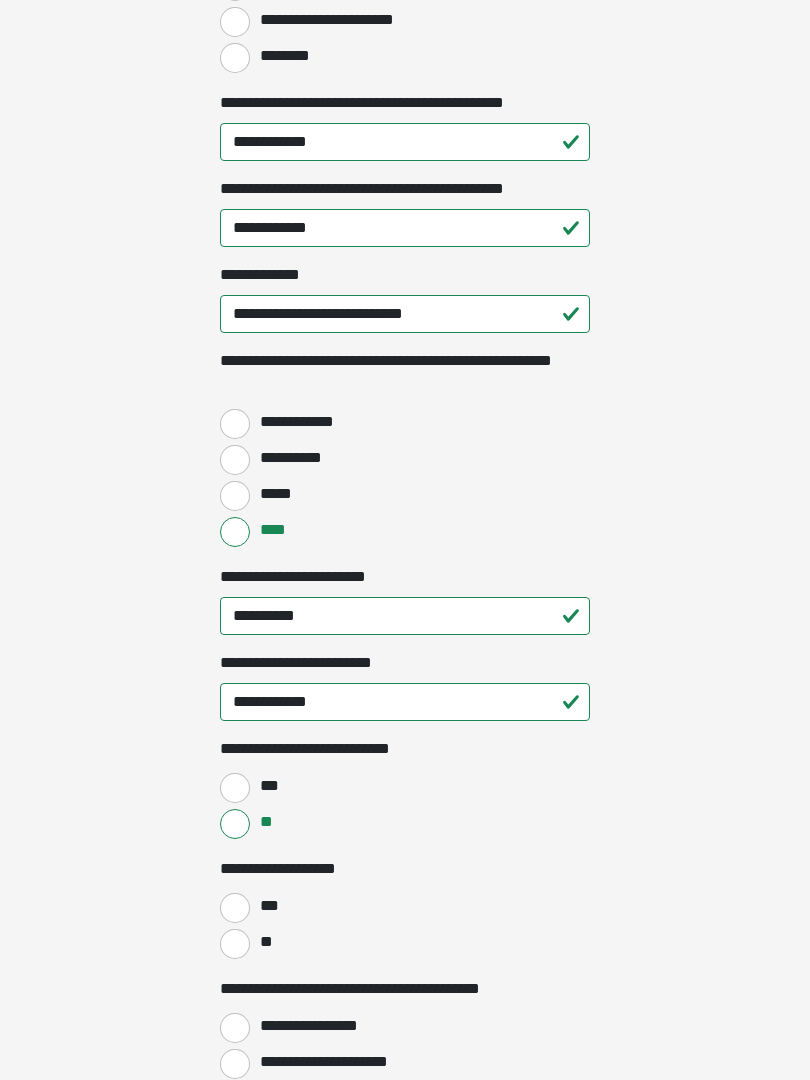 click on "**" at bounding box center [235, 944] 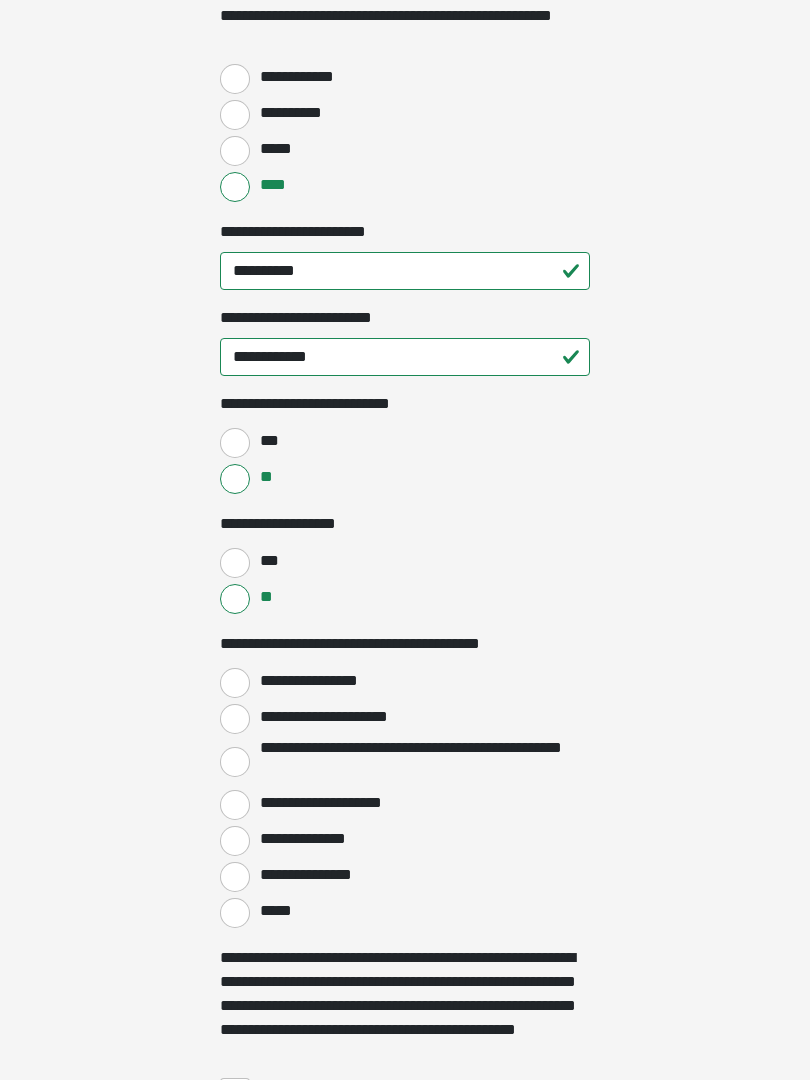 scroll, scrollTop: 2771, scrollLeft: 0, axis: vertical 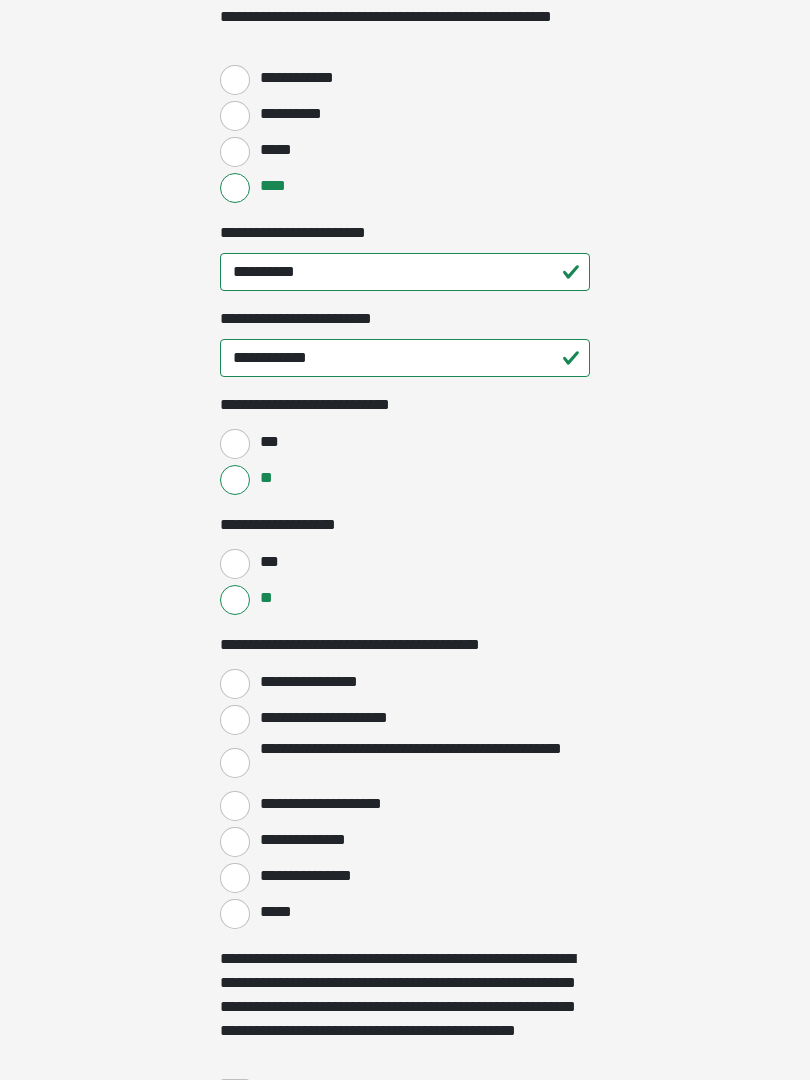 click on "**********" at bounding box center (235, 684) 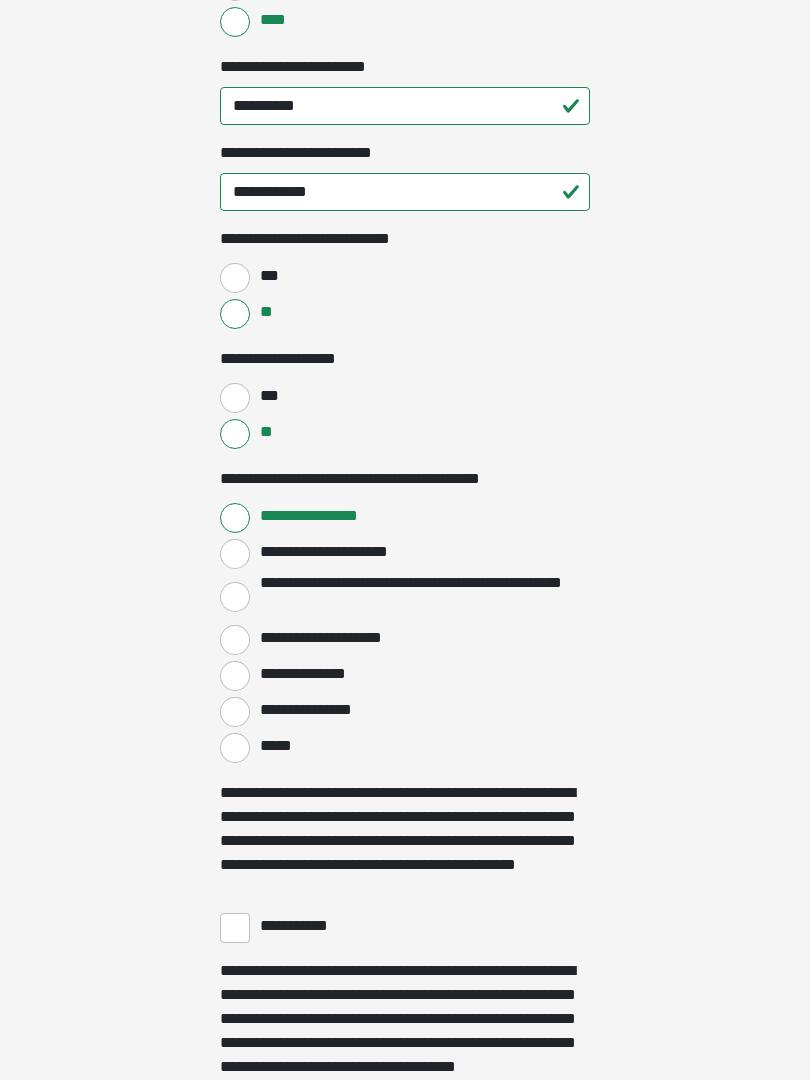 scroll, scrollTop: 2946, scrollLeft: 0, axis: vertical 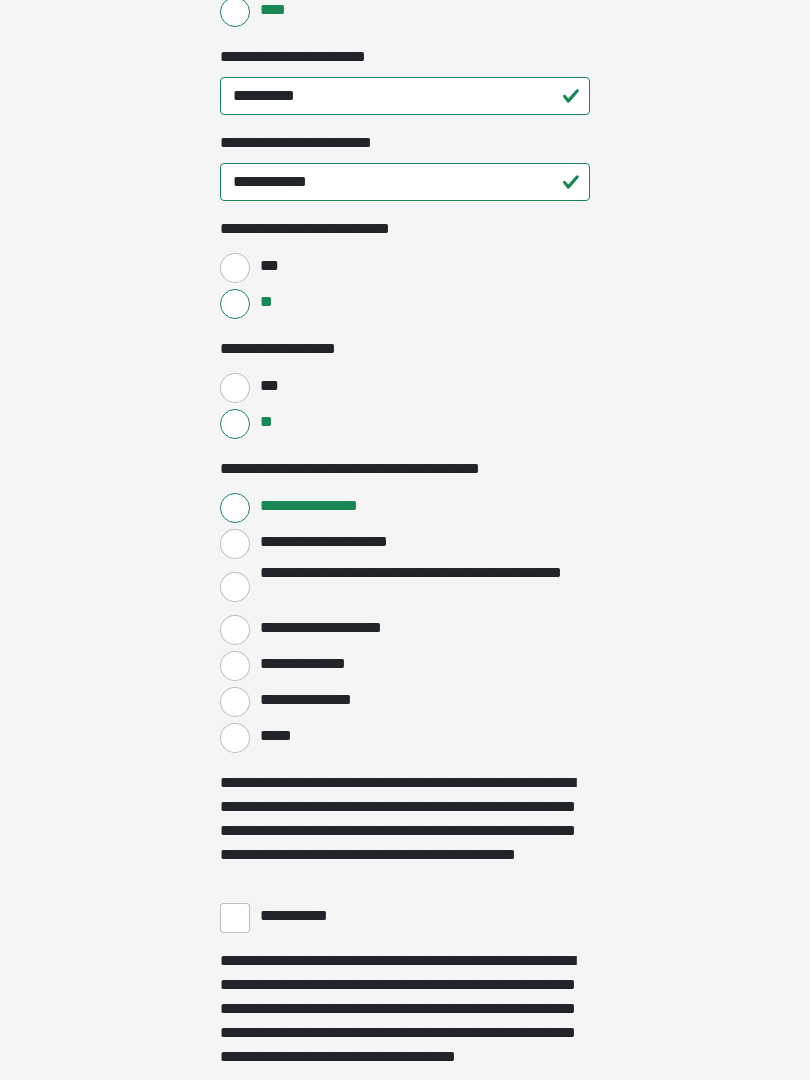 click on "**********" at bounding box center [235, 919] 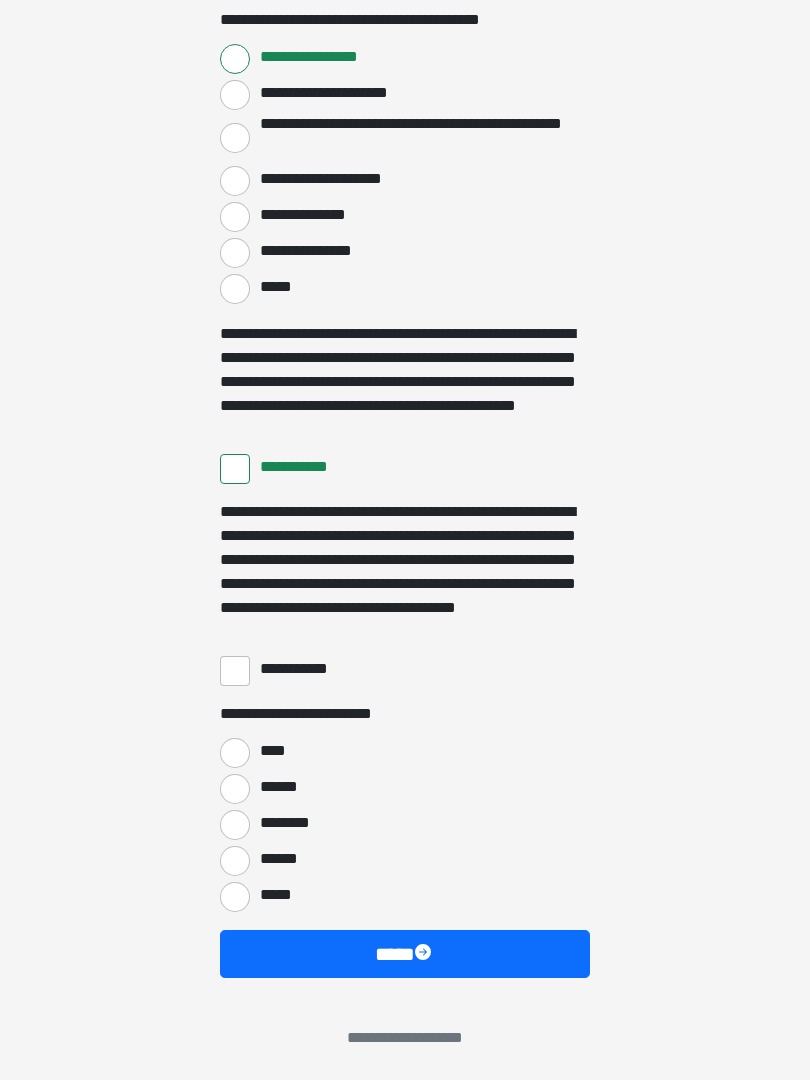 scroll, scrollTop: 3397, scrollLeft: 0, axis: vertical 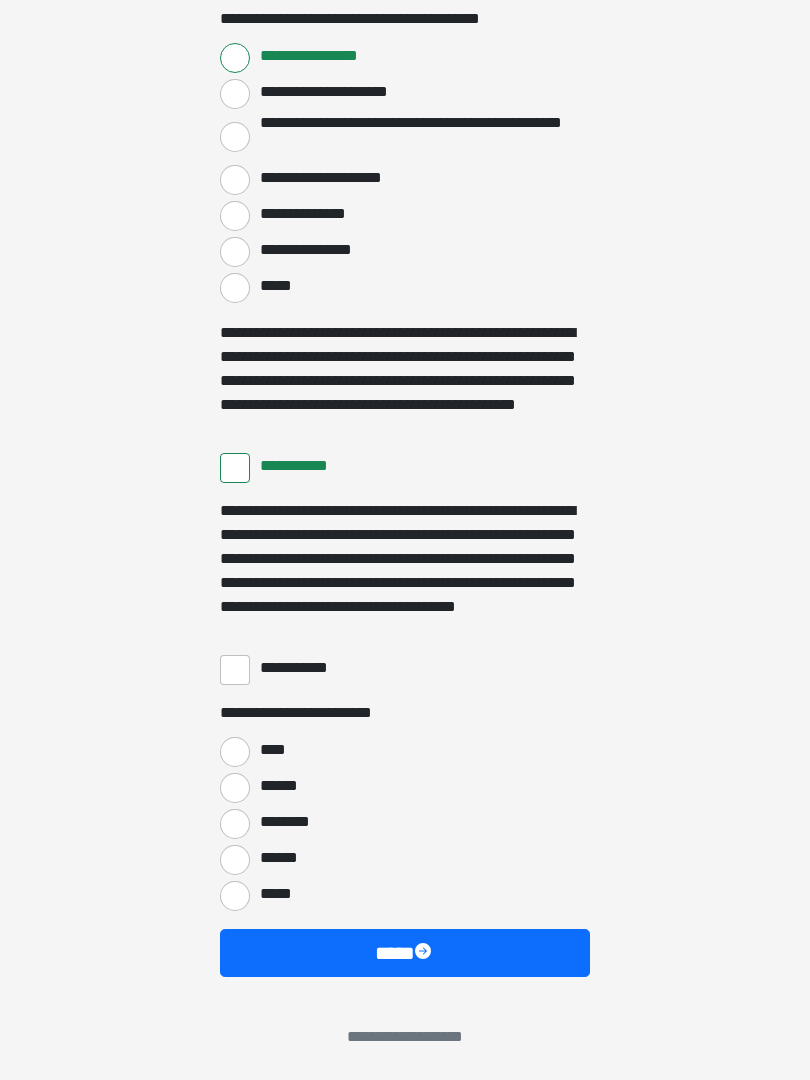 click on "**********" at bounding box center [235, 670] 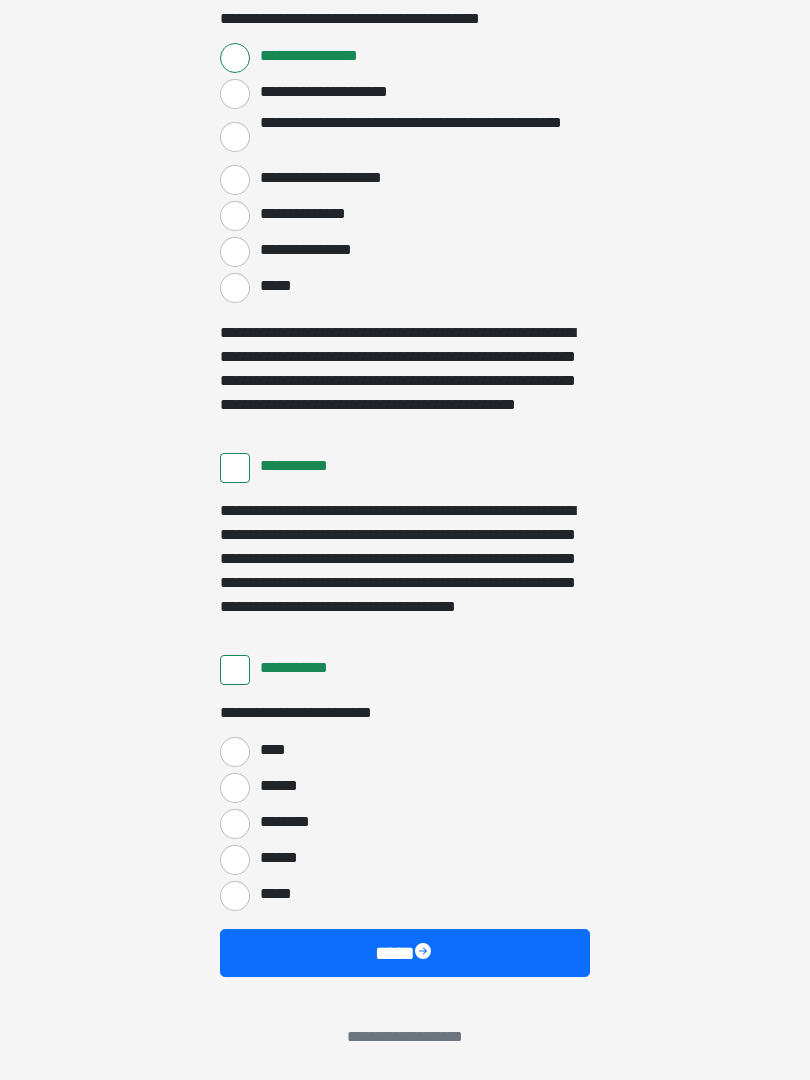 click on "****" at bounding box center [235, 752] 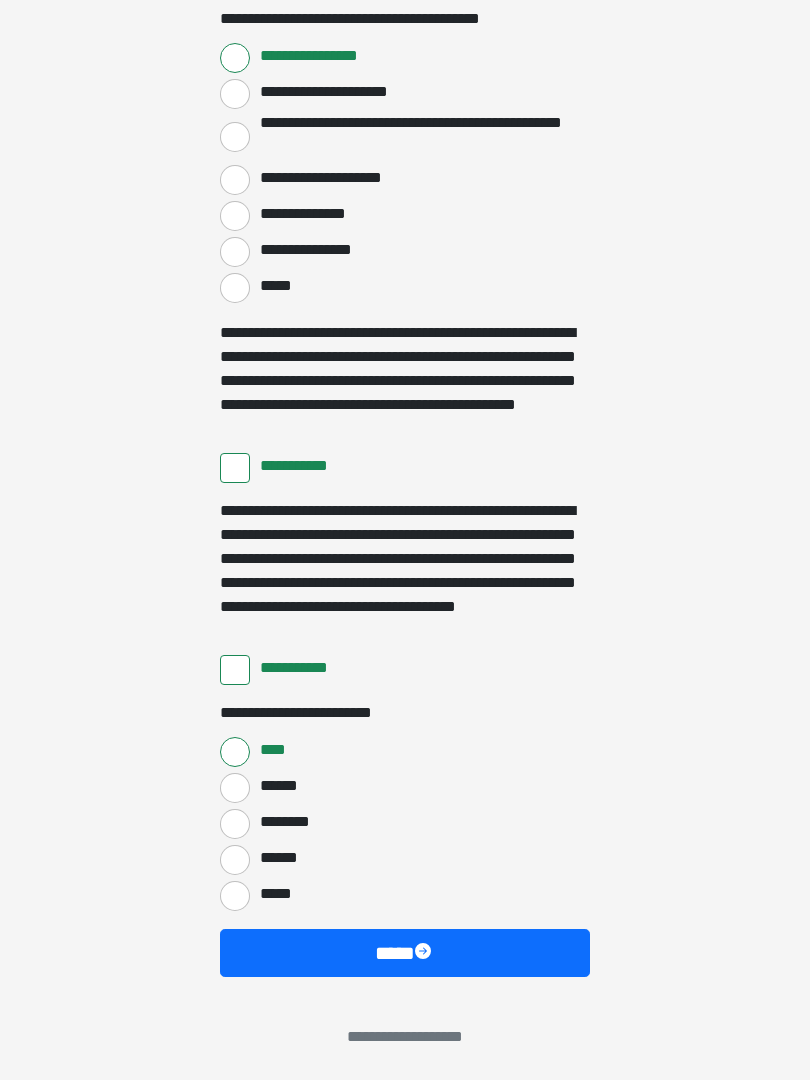 click on "****" at bounding box center (405, 953) 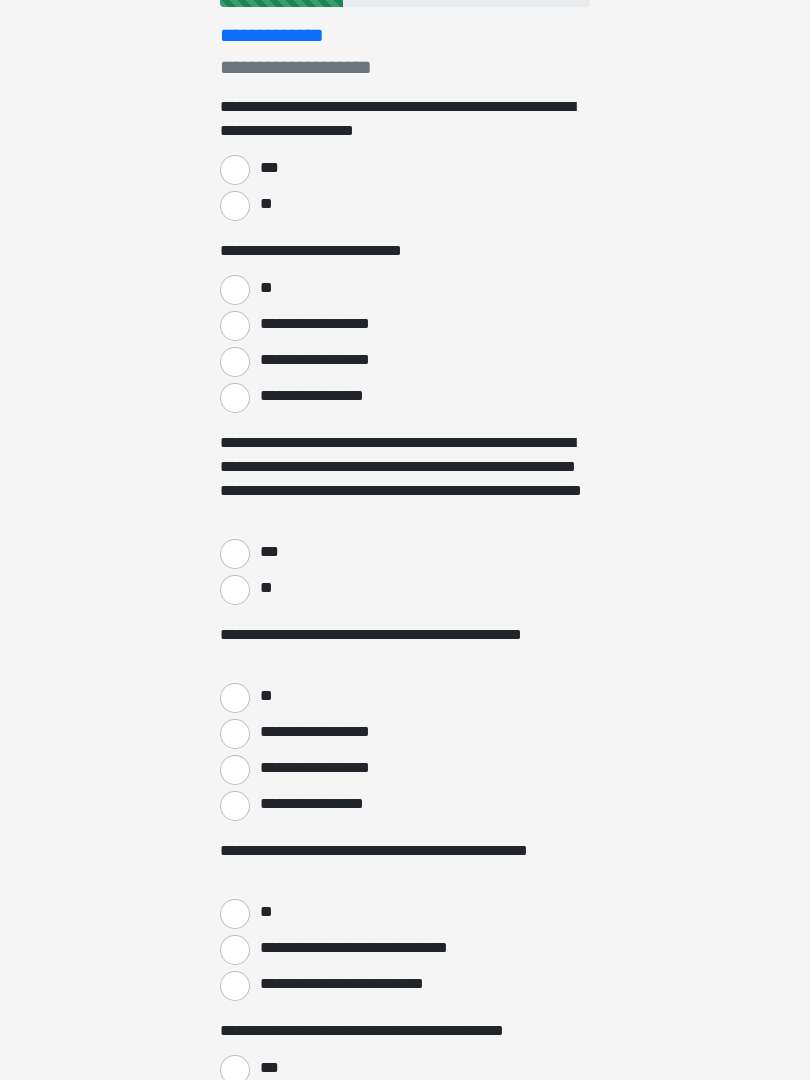 scroll, scrollTop: 0, scrollLeft: 0, axis: both 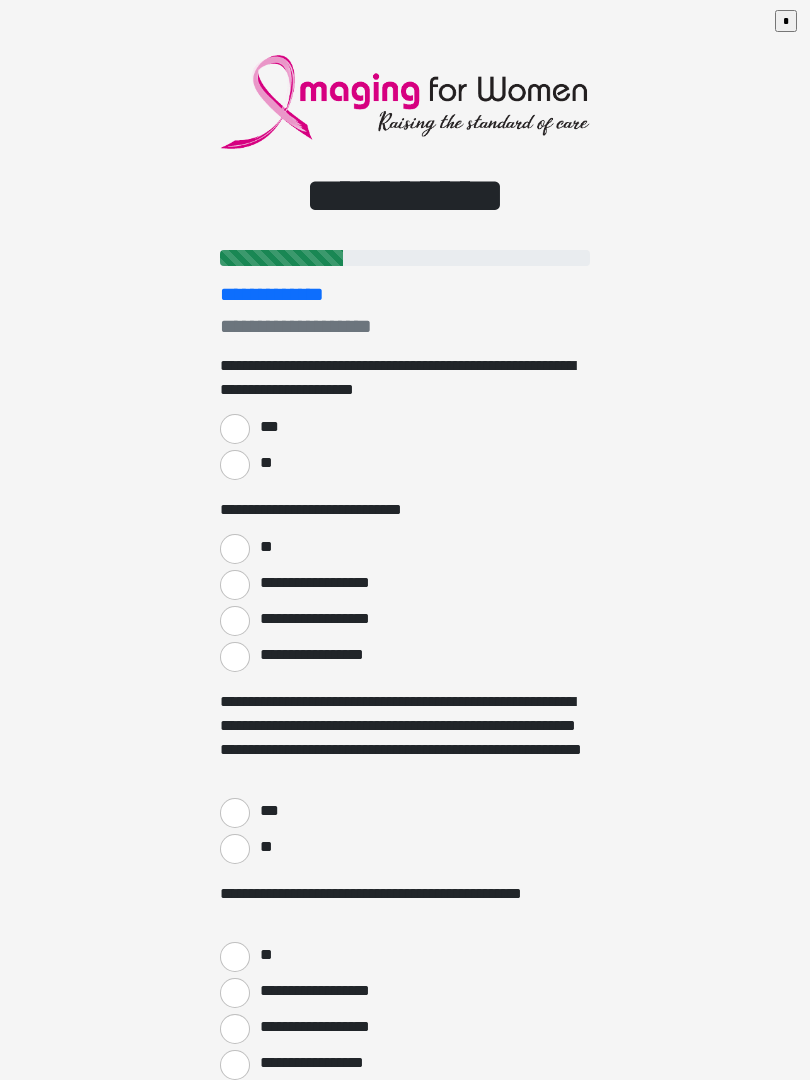 click on "***" at bounding box center [235, 429] 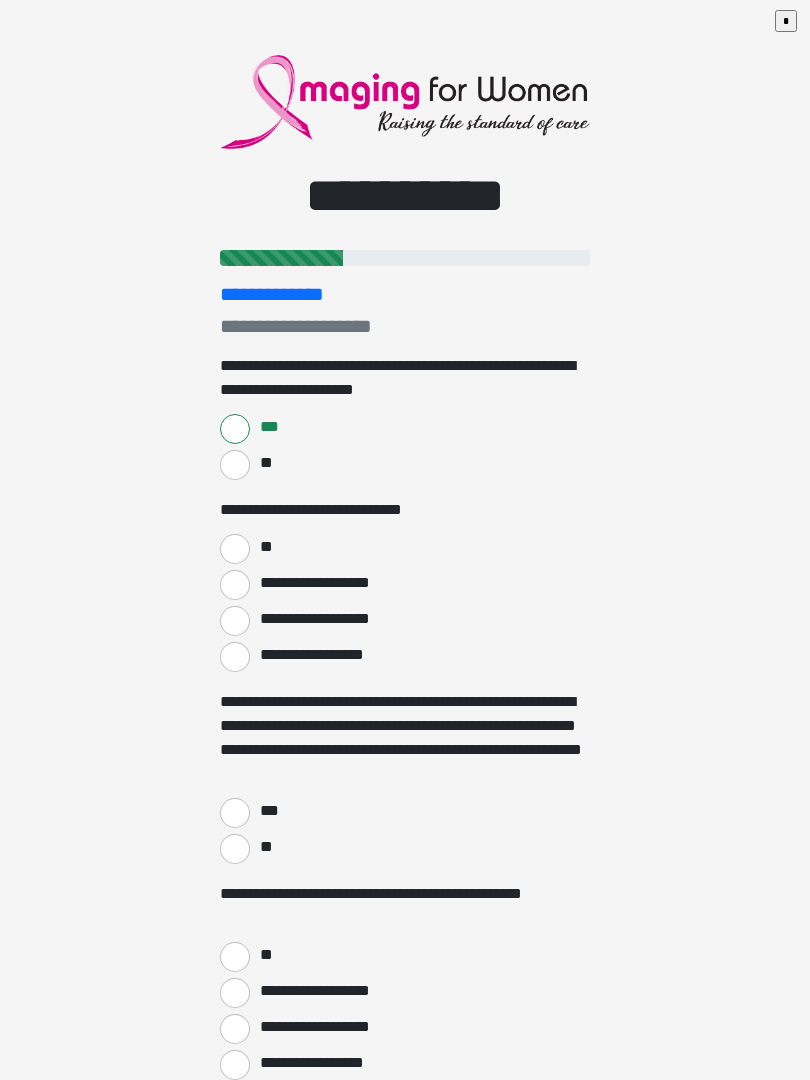 click on "**" at bounding box center (265, 547) 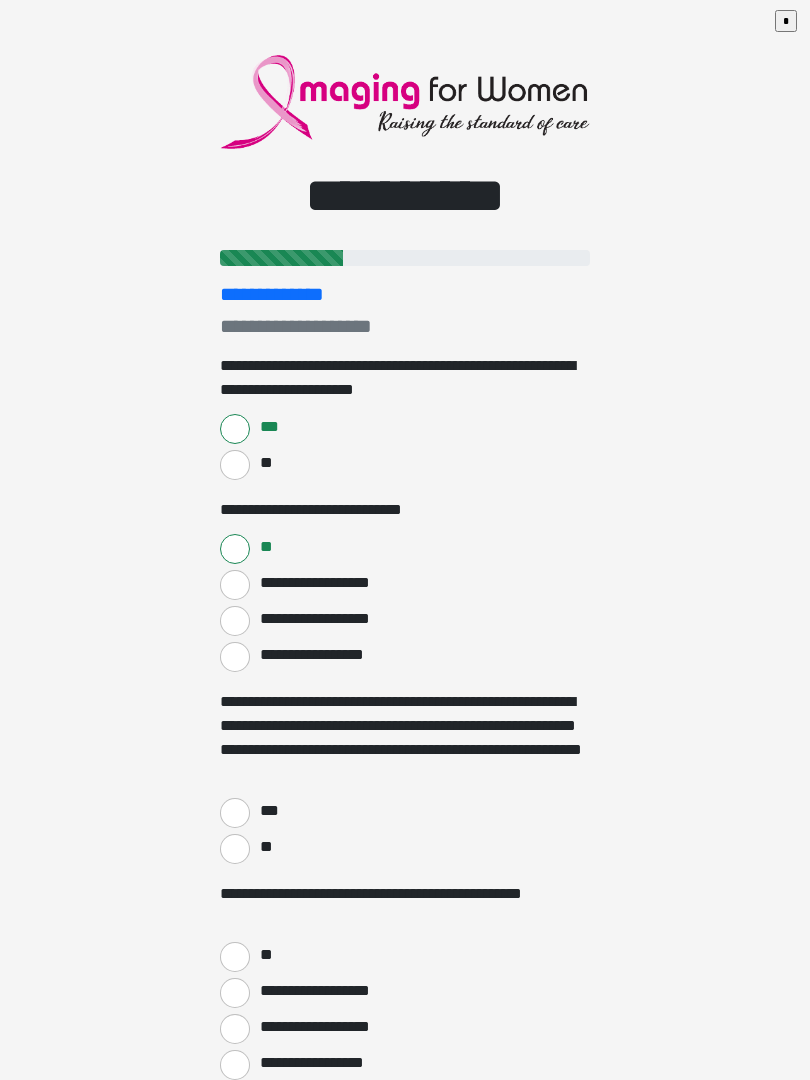 click on "***" at bounding box center [235, 813] 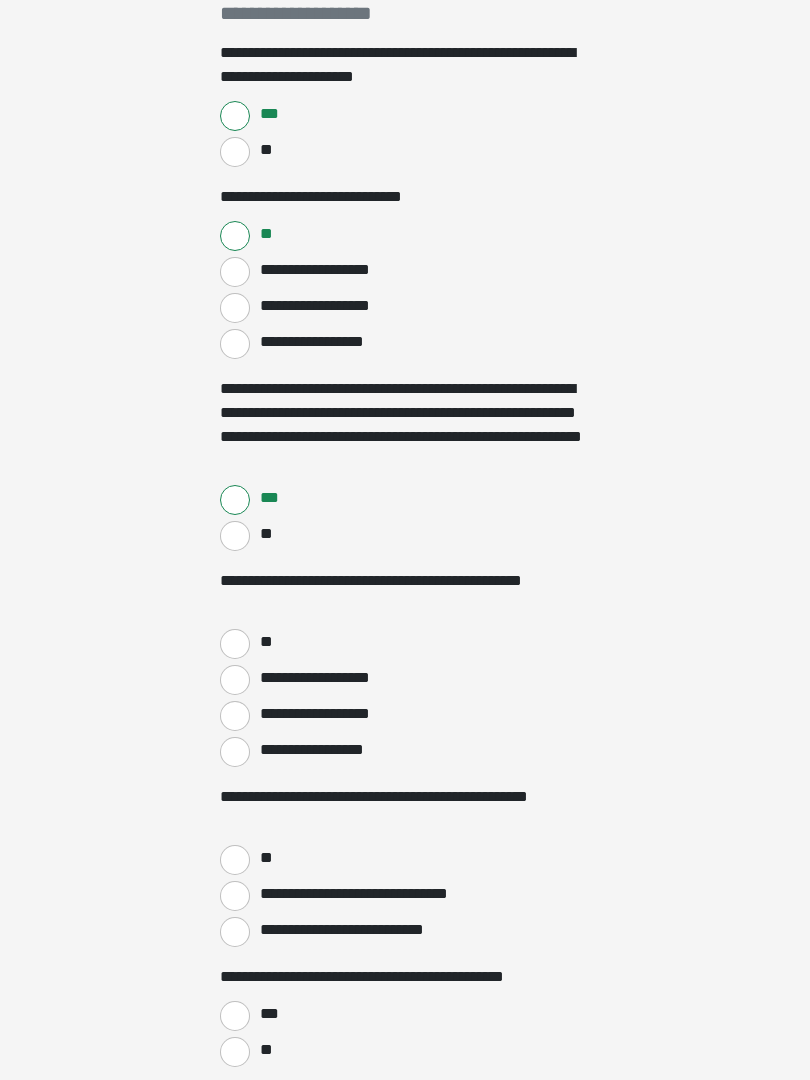 scroll, scrollTop: 313, scrollLeft: 0, axis: vertical 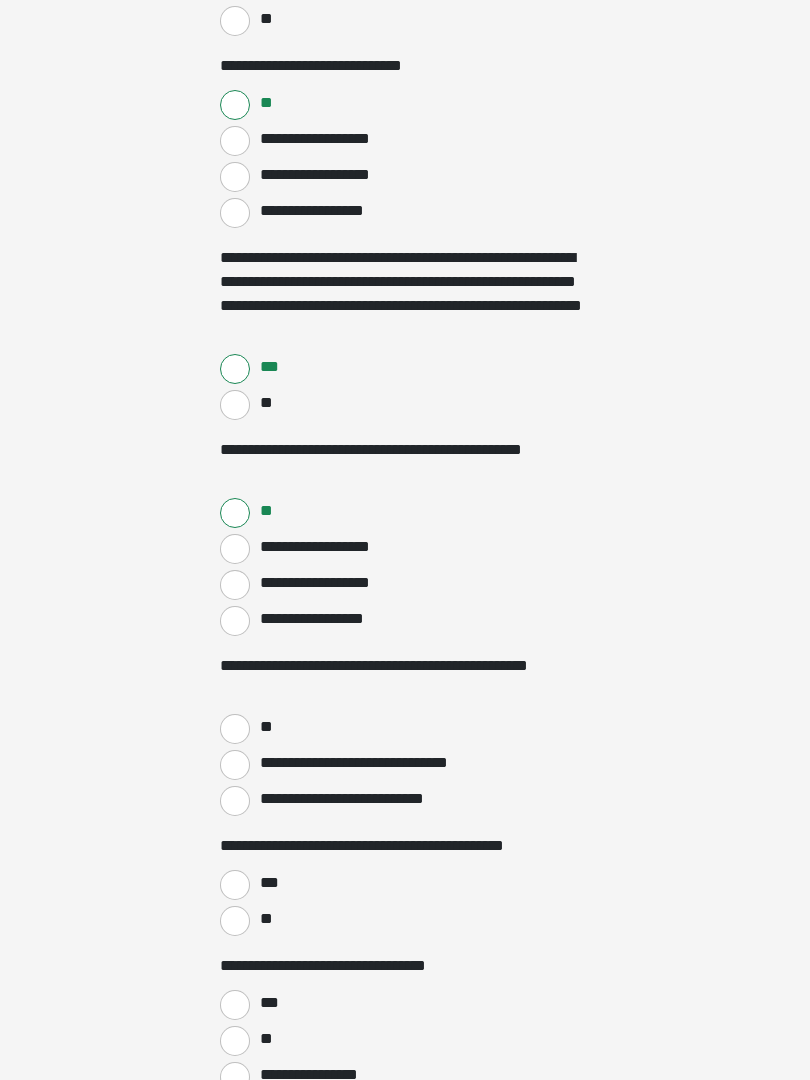 click on "**" at bounding box center [235, 729] 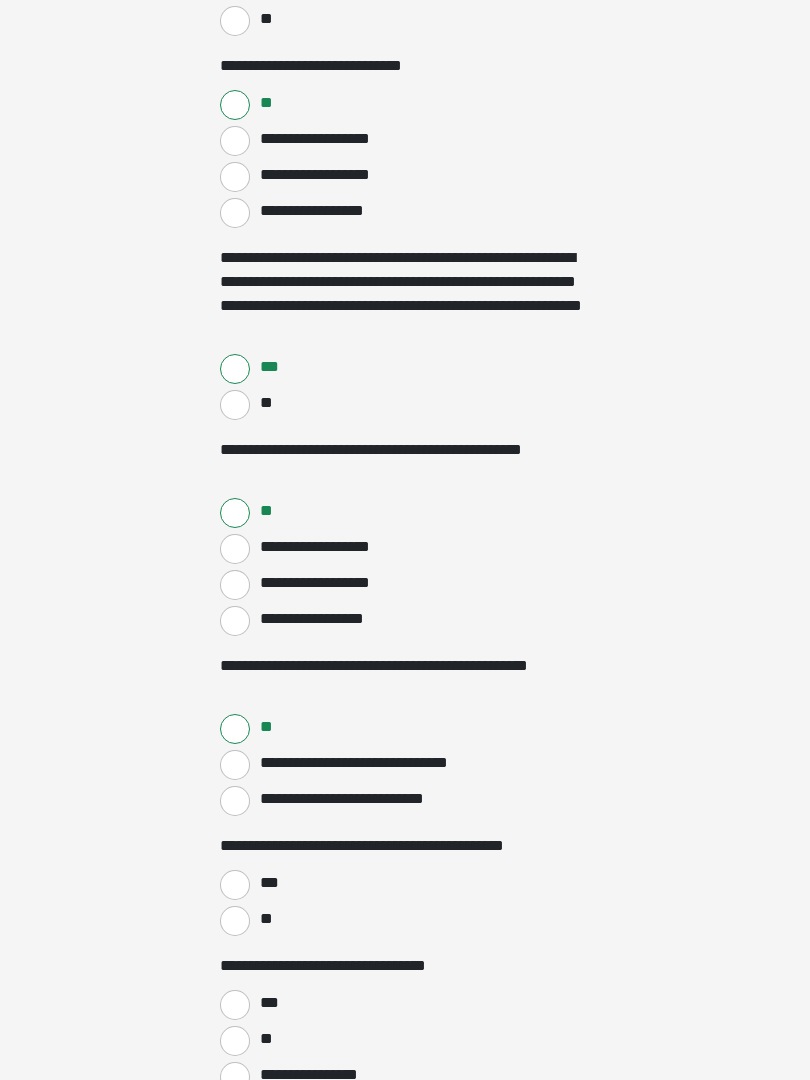 click on "***" at bounding box center (235, 885) 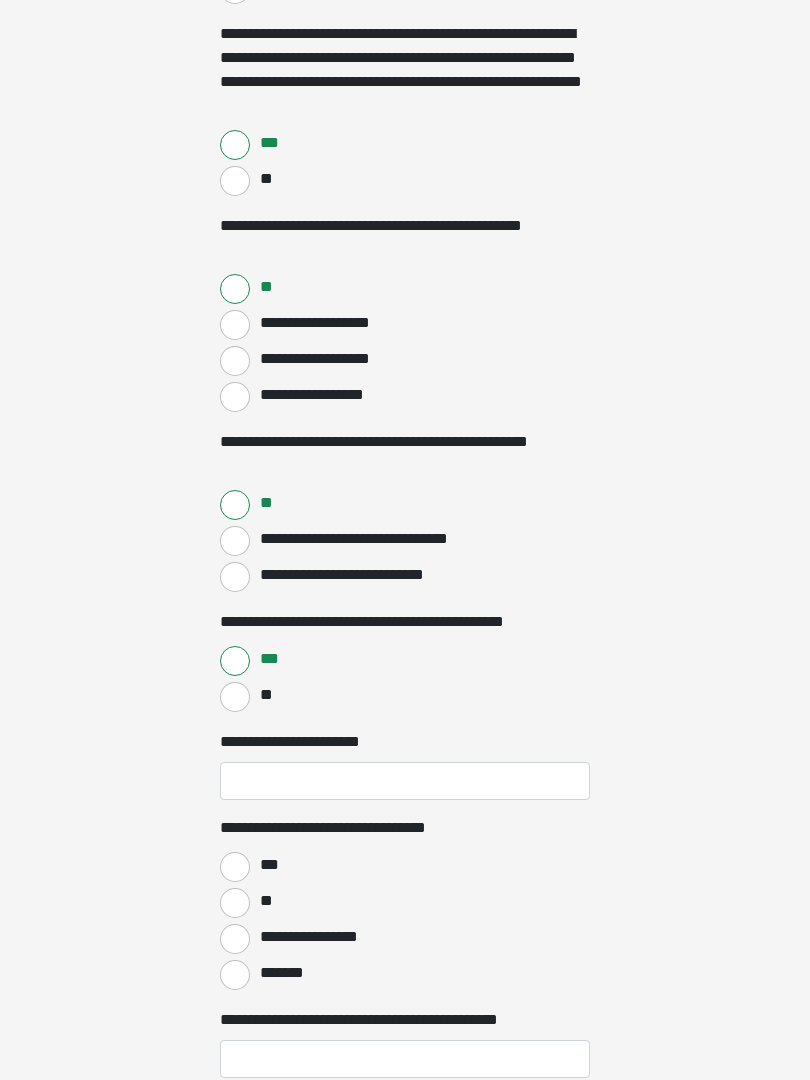scroll, scrollTop: 687, scrollLeft: 0, axis: vertical 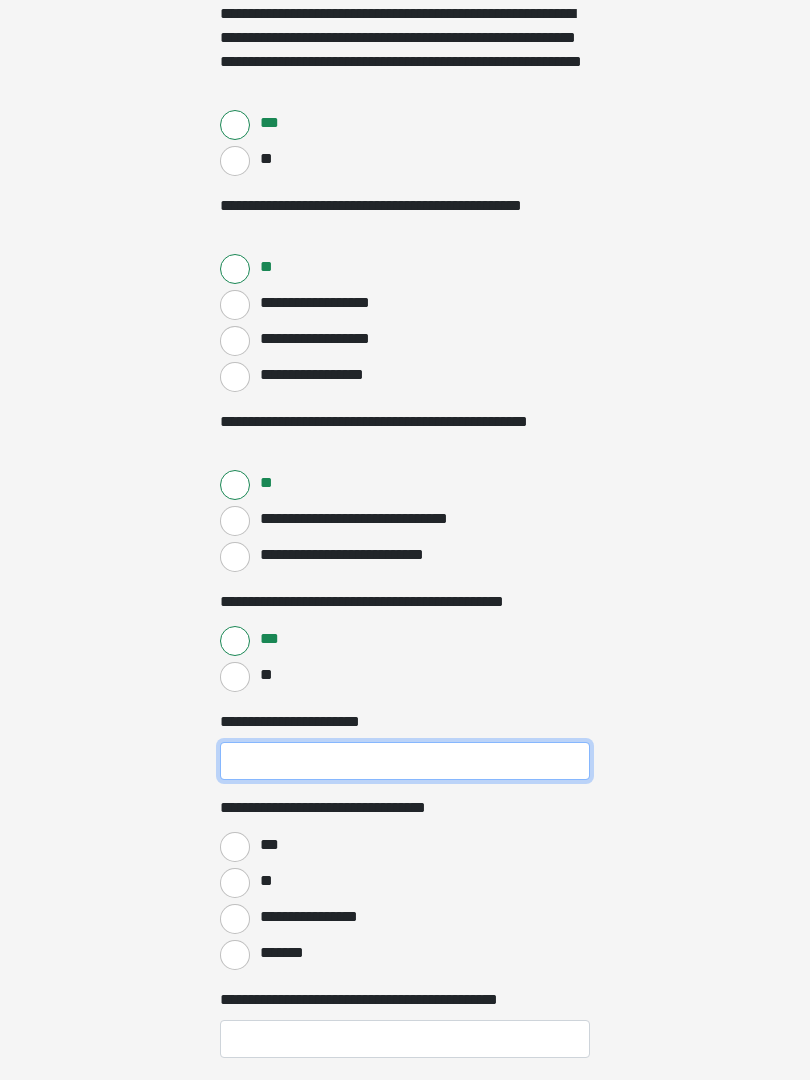 click on "**********" at bounding box center [405, 762] 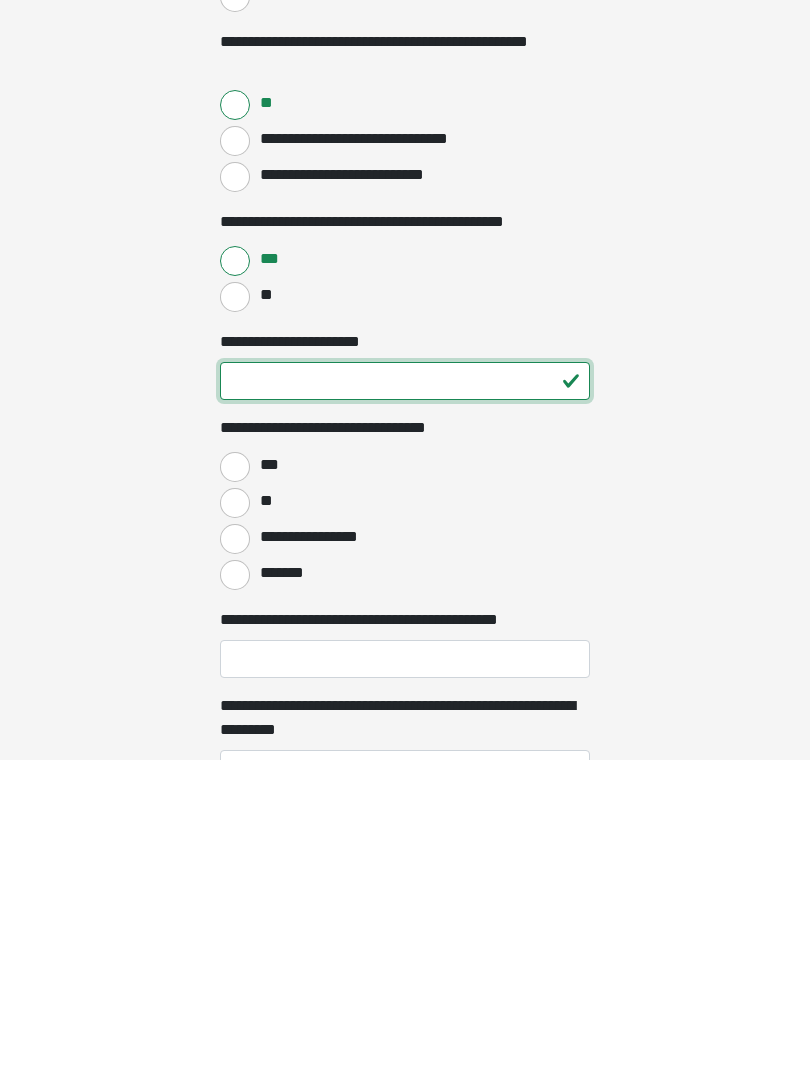 type on "**" 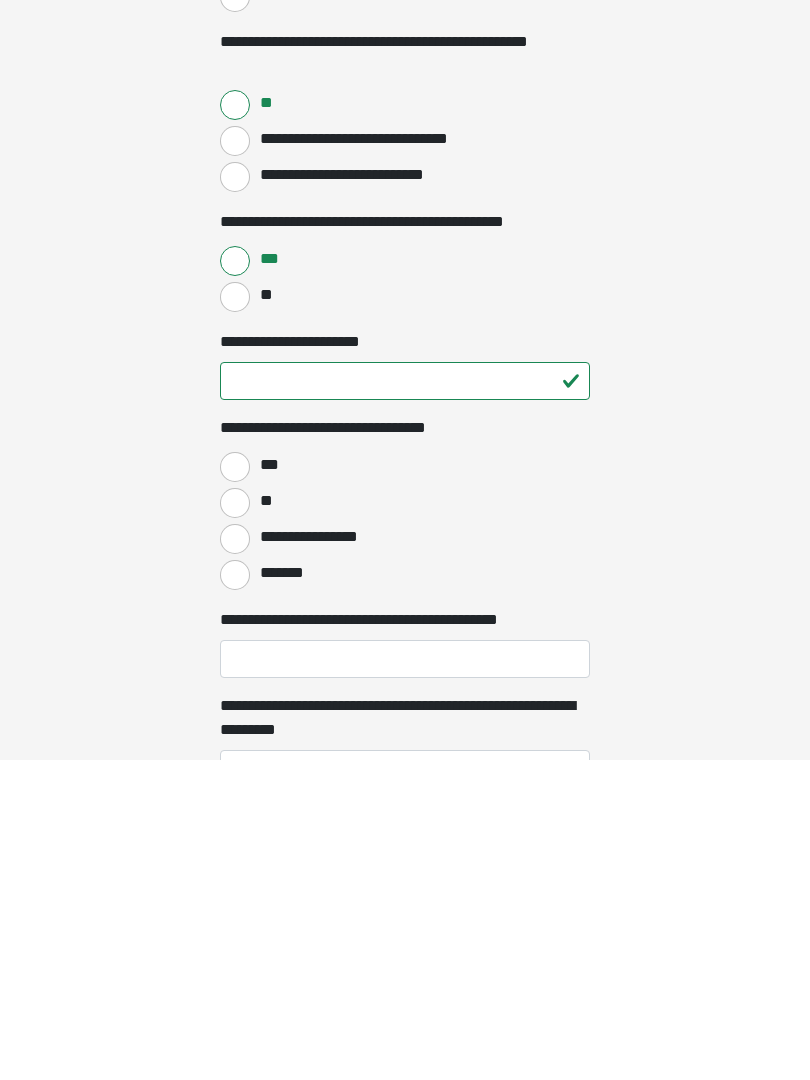 click on "**********" at bounding box center [235, 859] 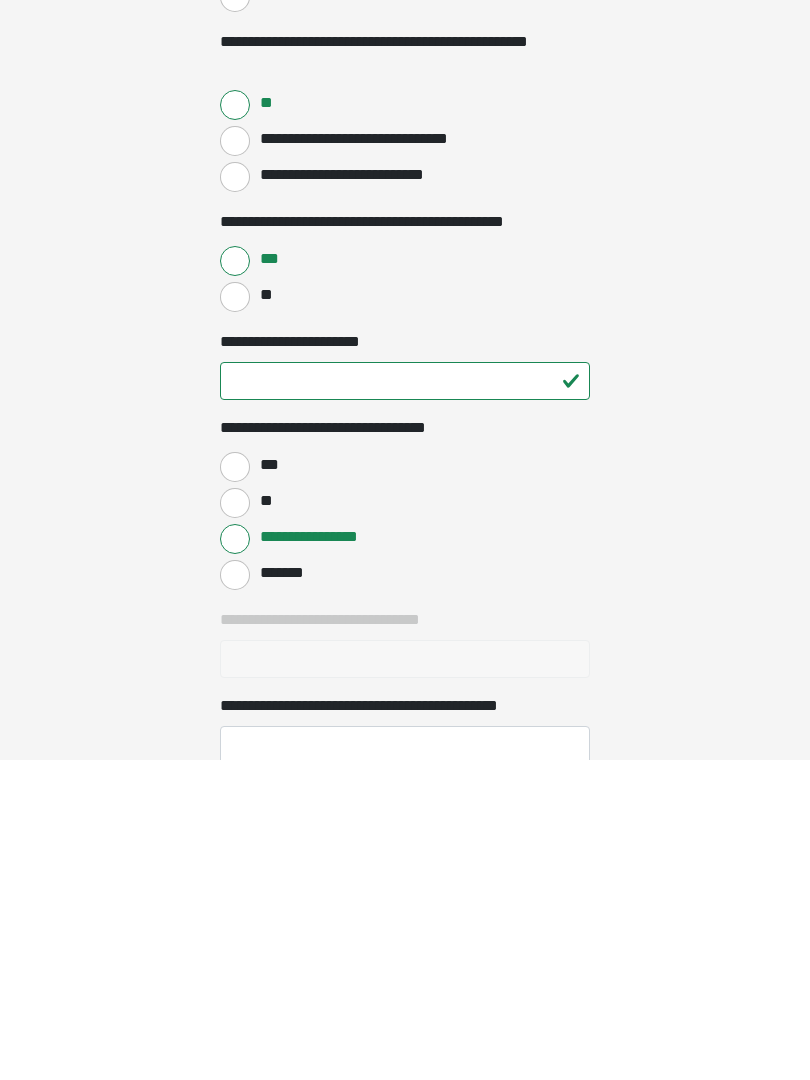 scroll, scrollTop: 1069, scrollLeft: 0, axis: vertical 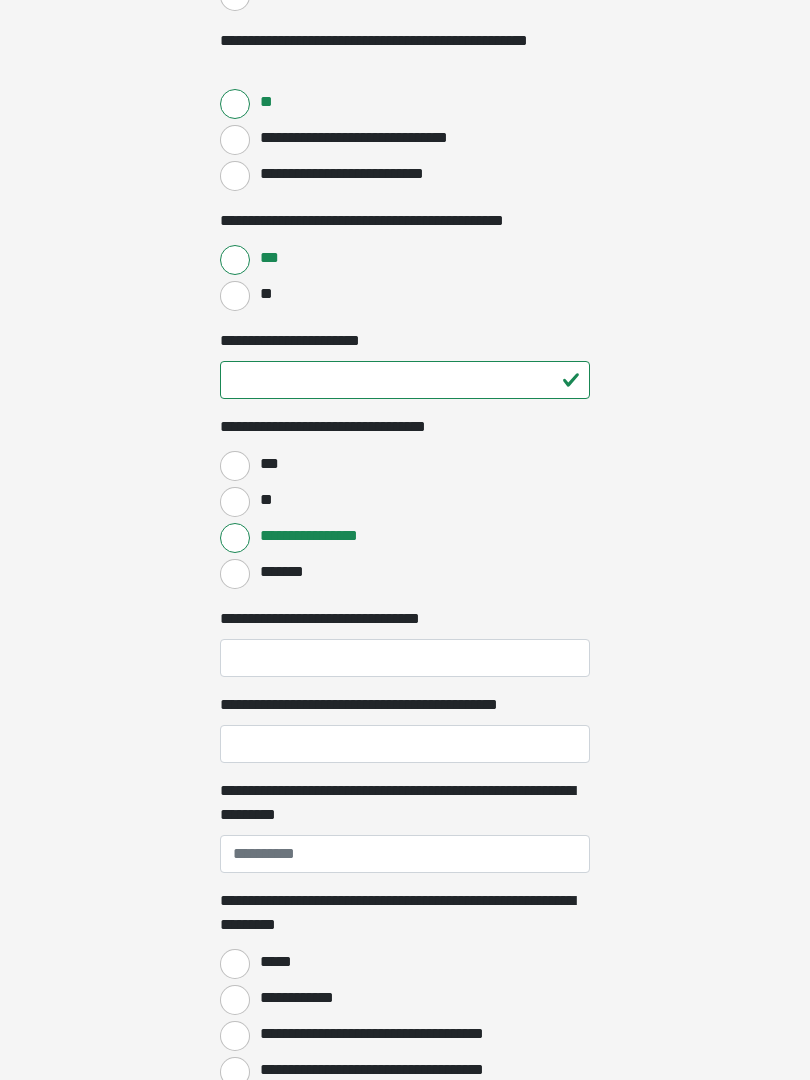 click on "**********" at bounding box center (405, 658) 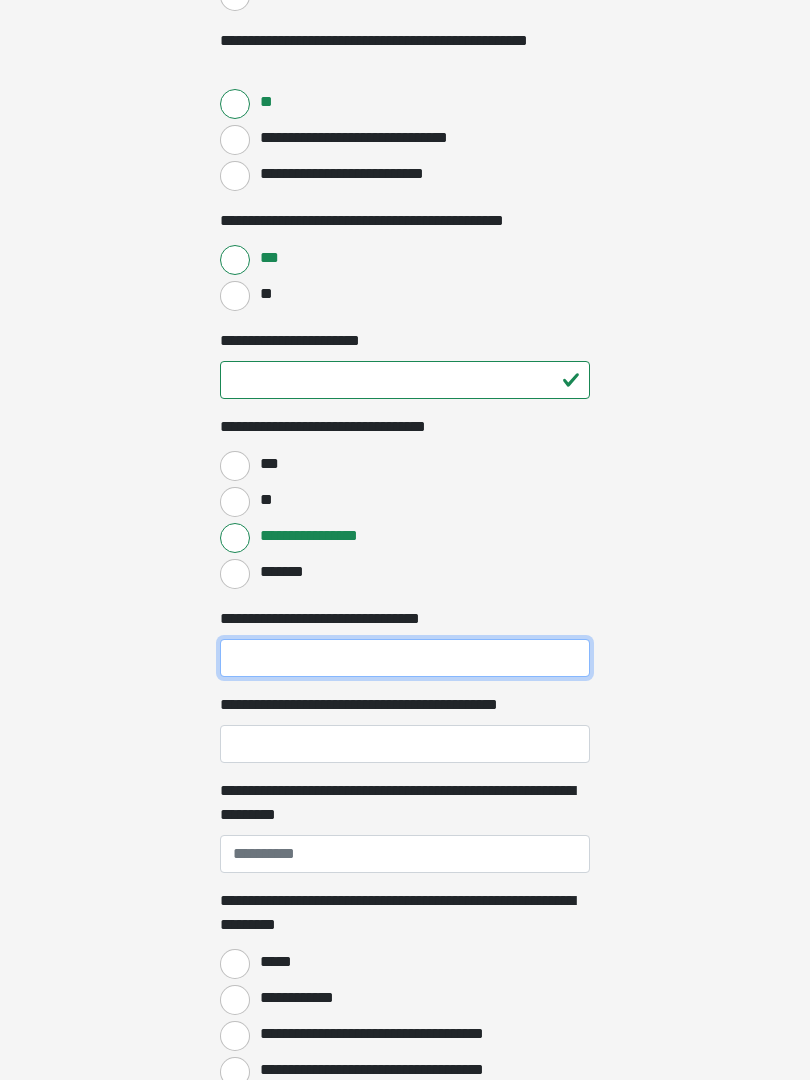 scroll, scrollTop: 1068, scrollLeft: 0, axis: vertical 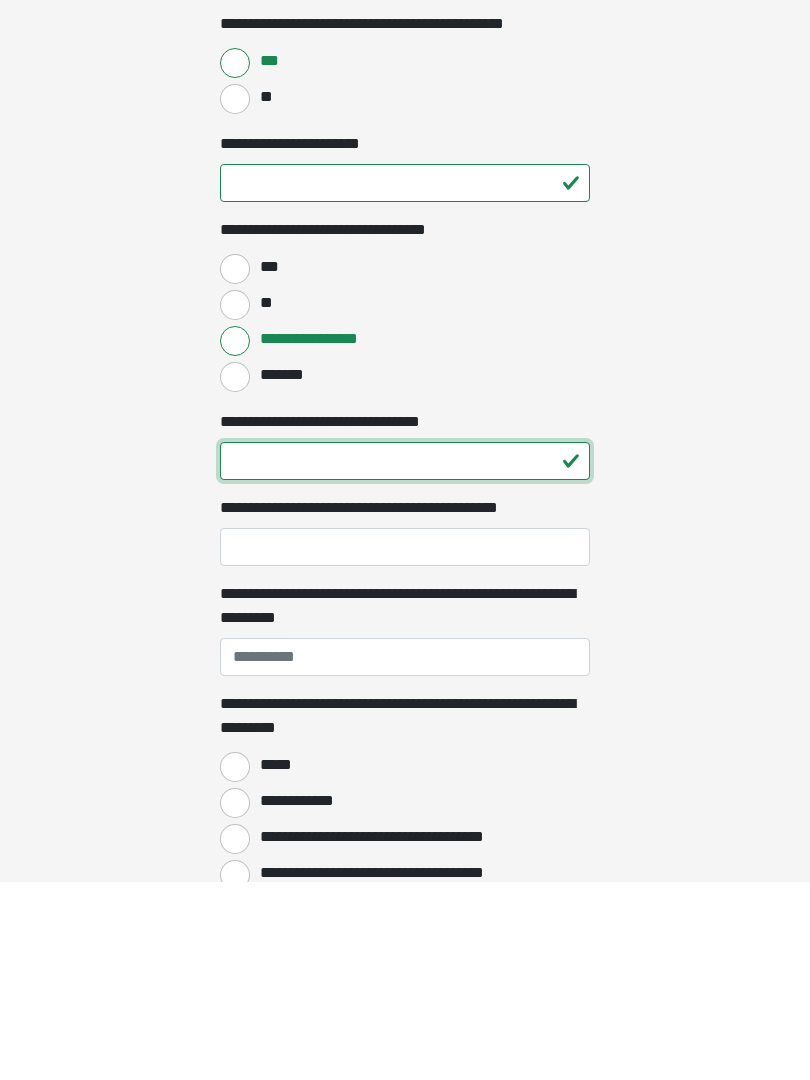 type on "**" 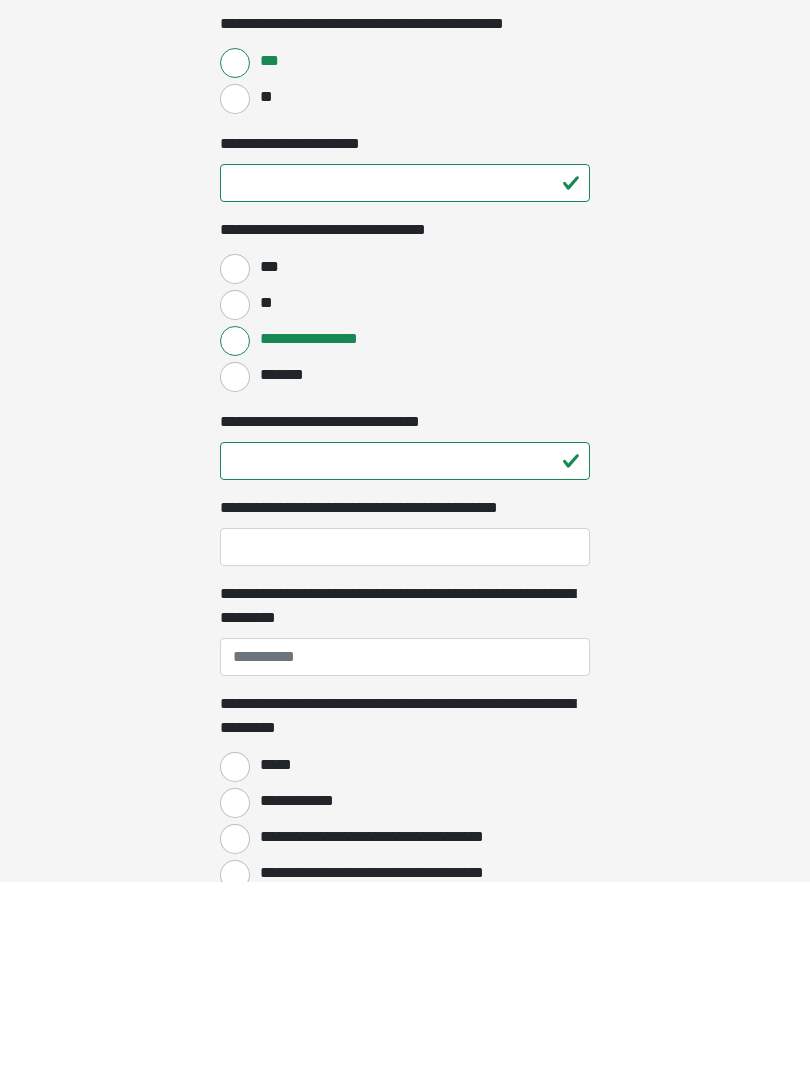 click on "**********" at bounding box center [405, 745] 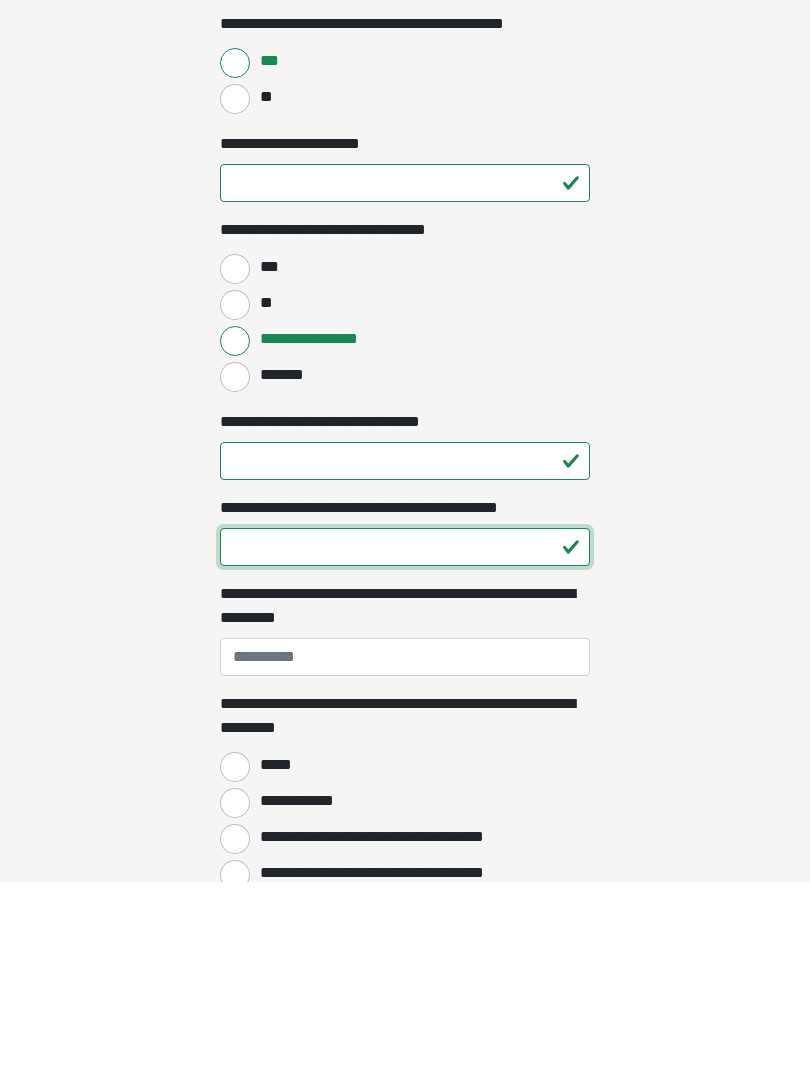 type on "**" 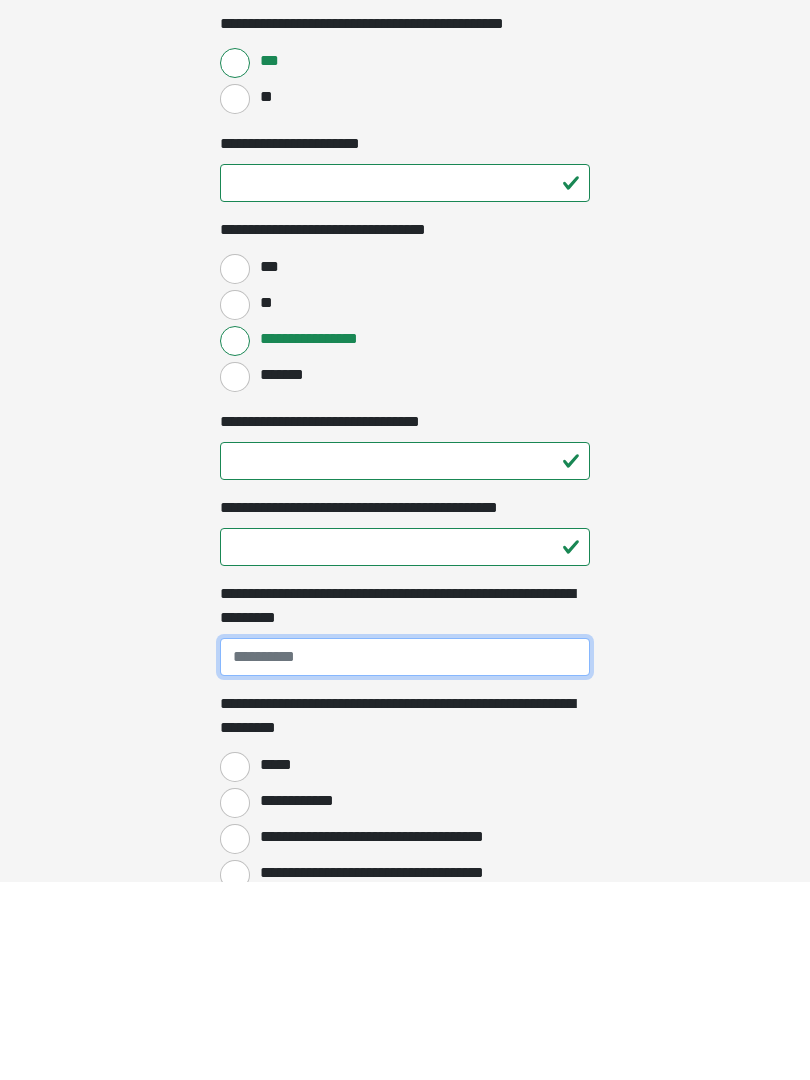 click on "**********" at bounding box center (405, 855) 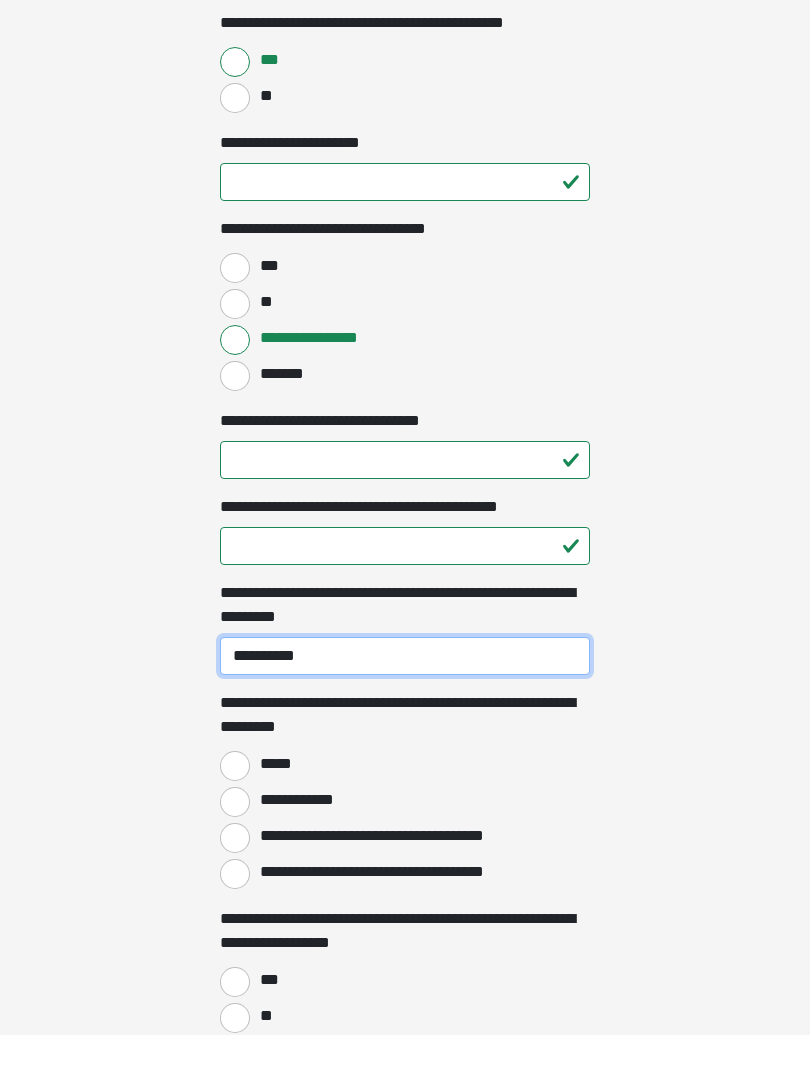 scroll, scrollTop: 1250, scrollLeft: 0, axis: vertical 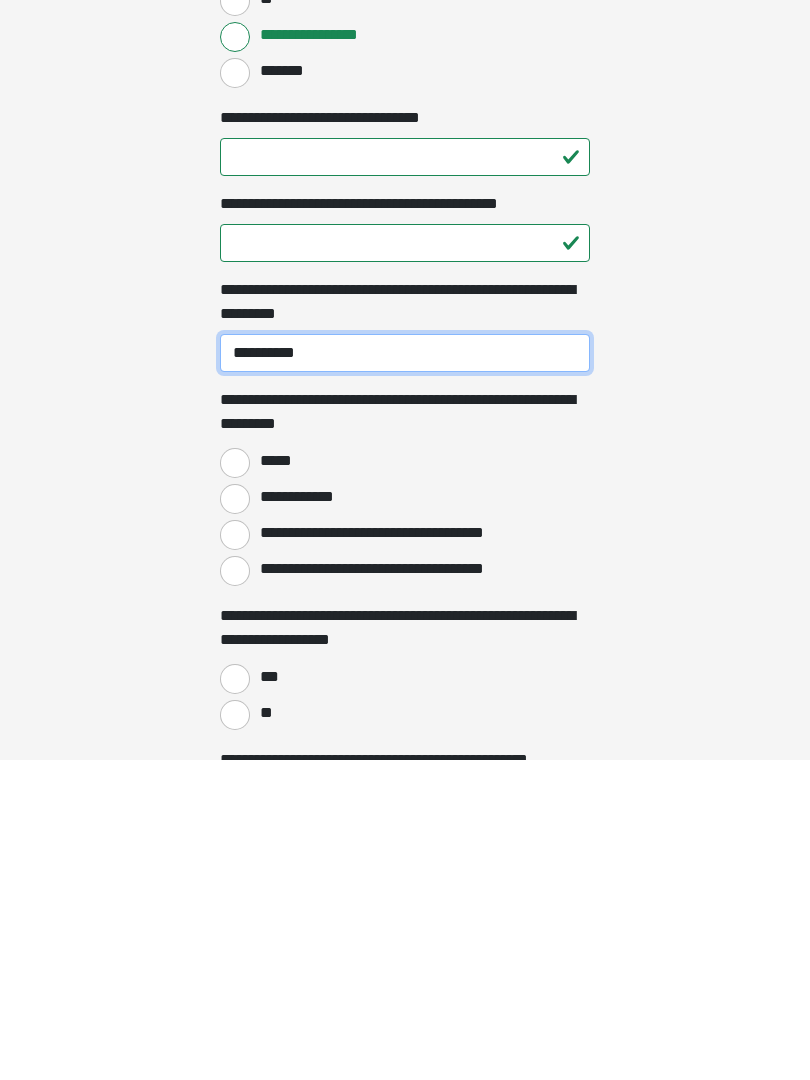 type on "**********" 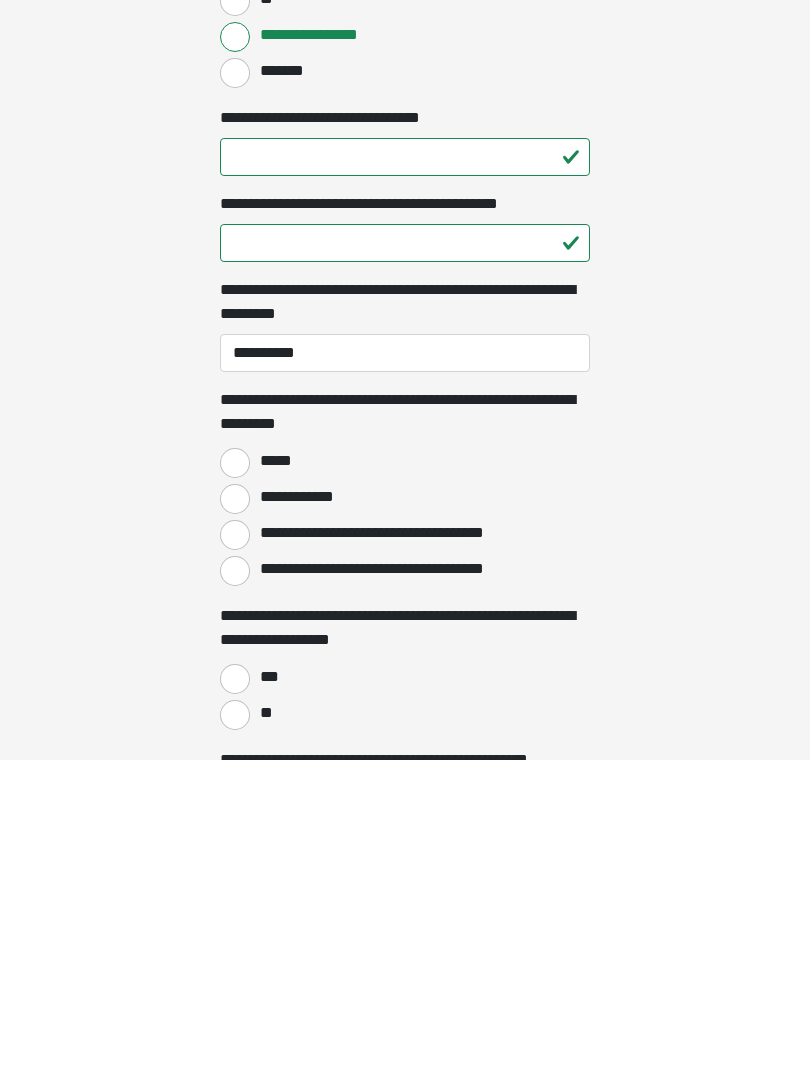 click on "**********" at bounding box center (235, 819) 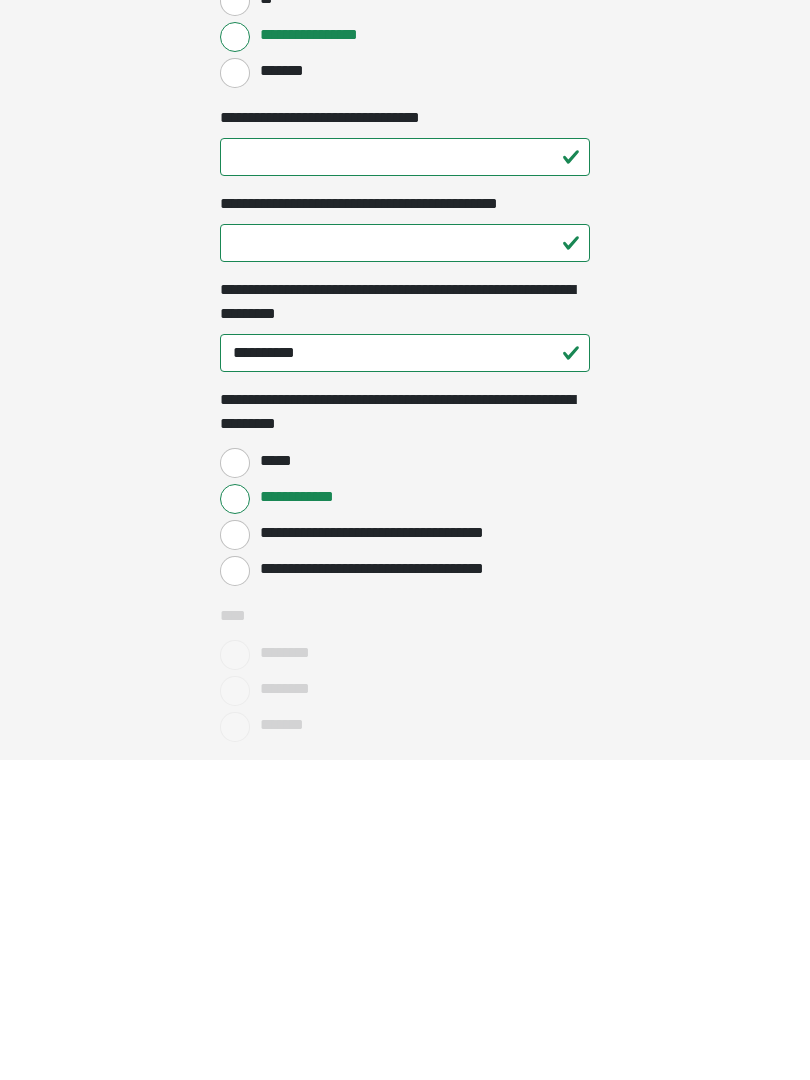 scroll, scrollTop: 1570, scrollLeft: 0, axis: vertical 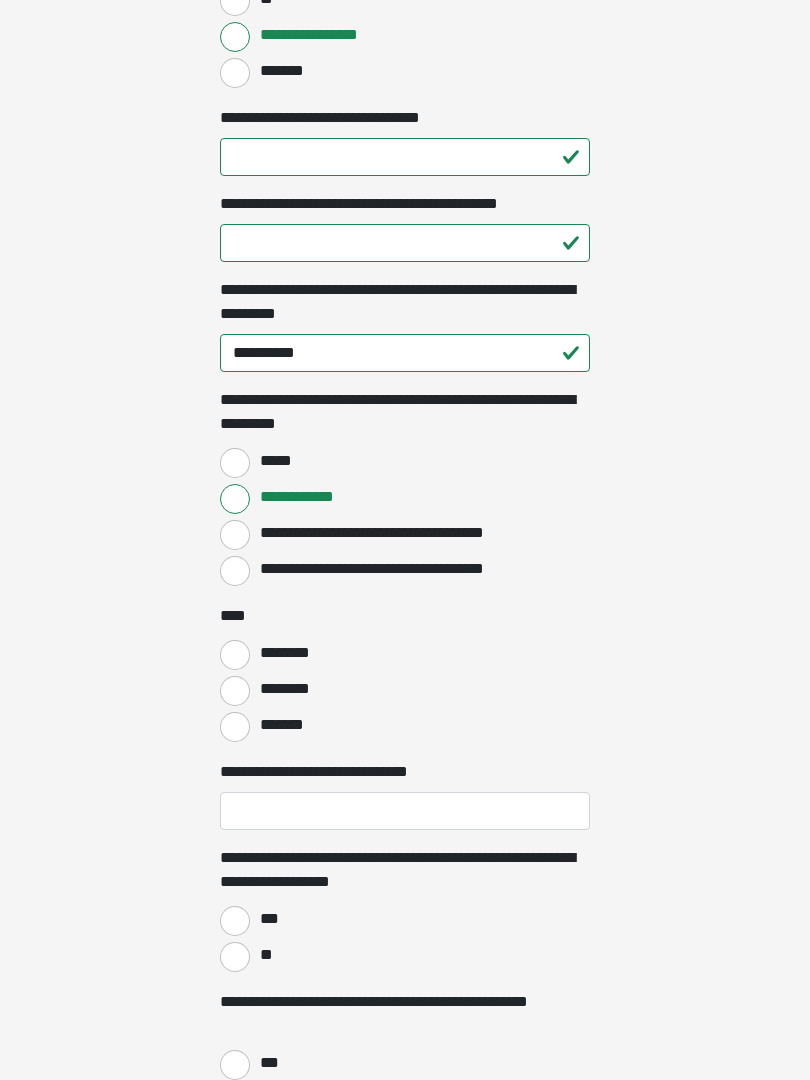 click on "********" at bounding box center [235, 655] 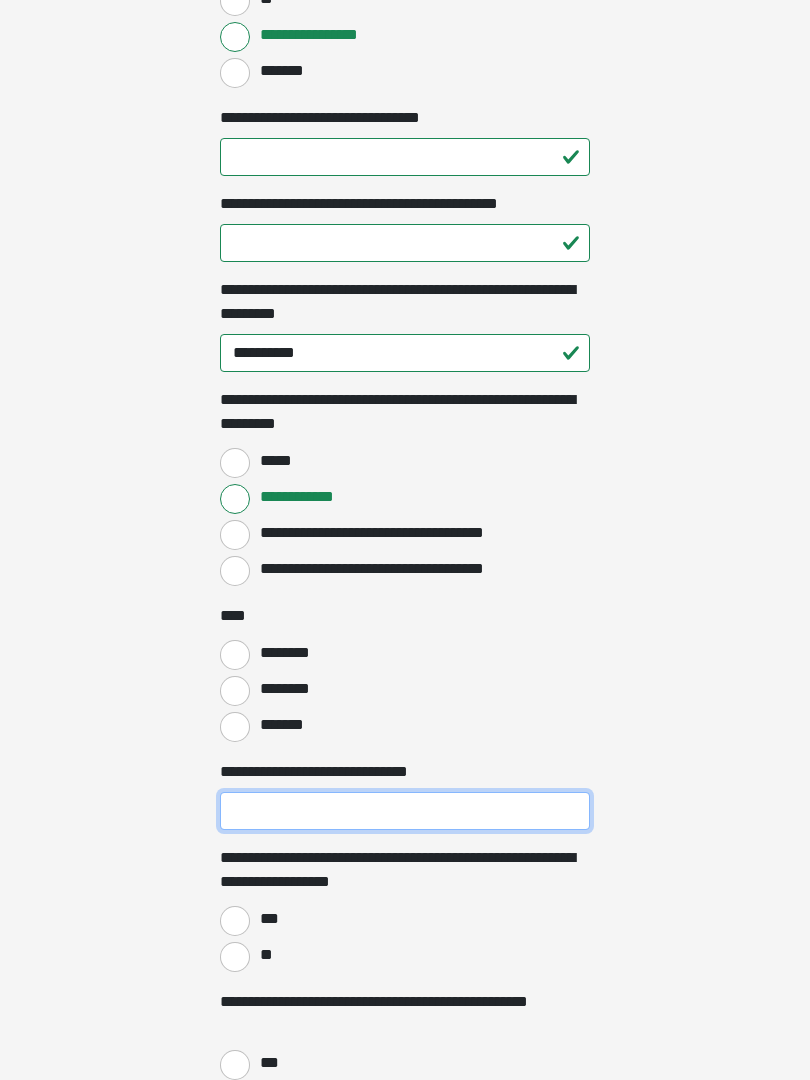 click on "**********" at bounding box center (405, 811) 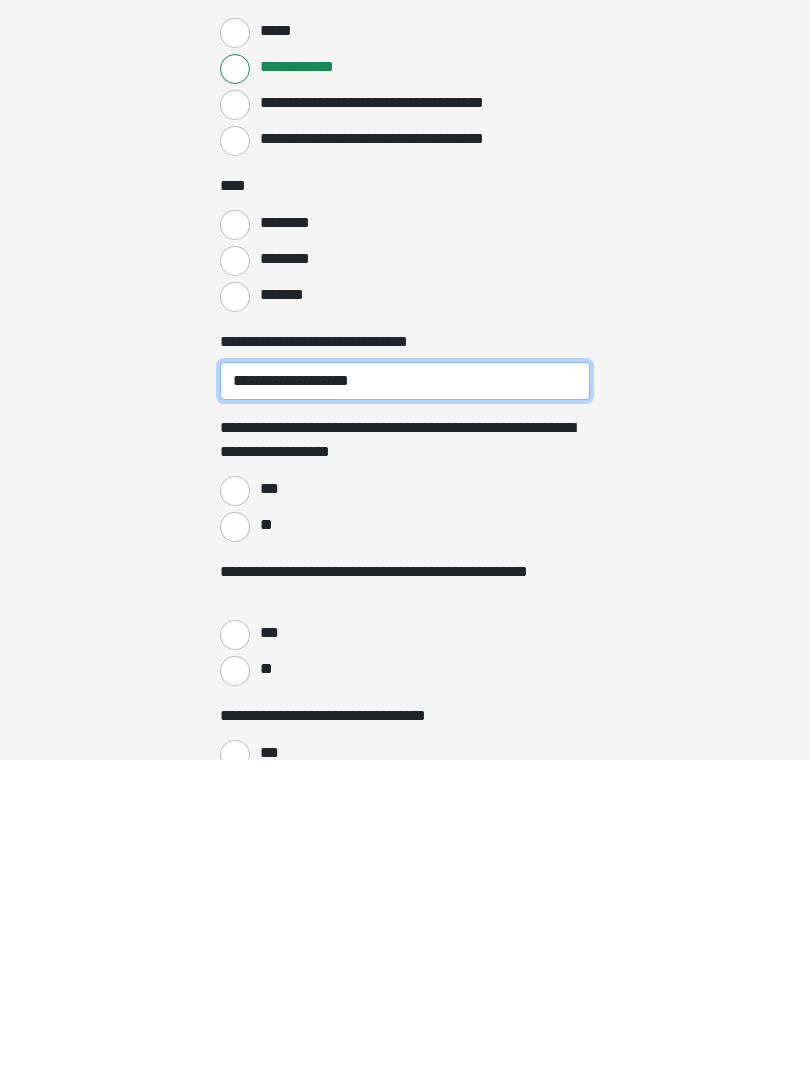 type on "**********" 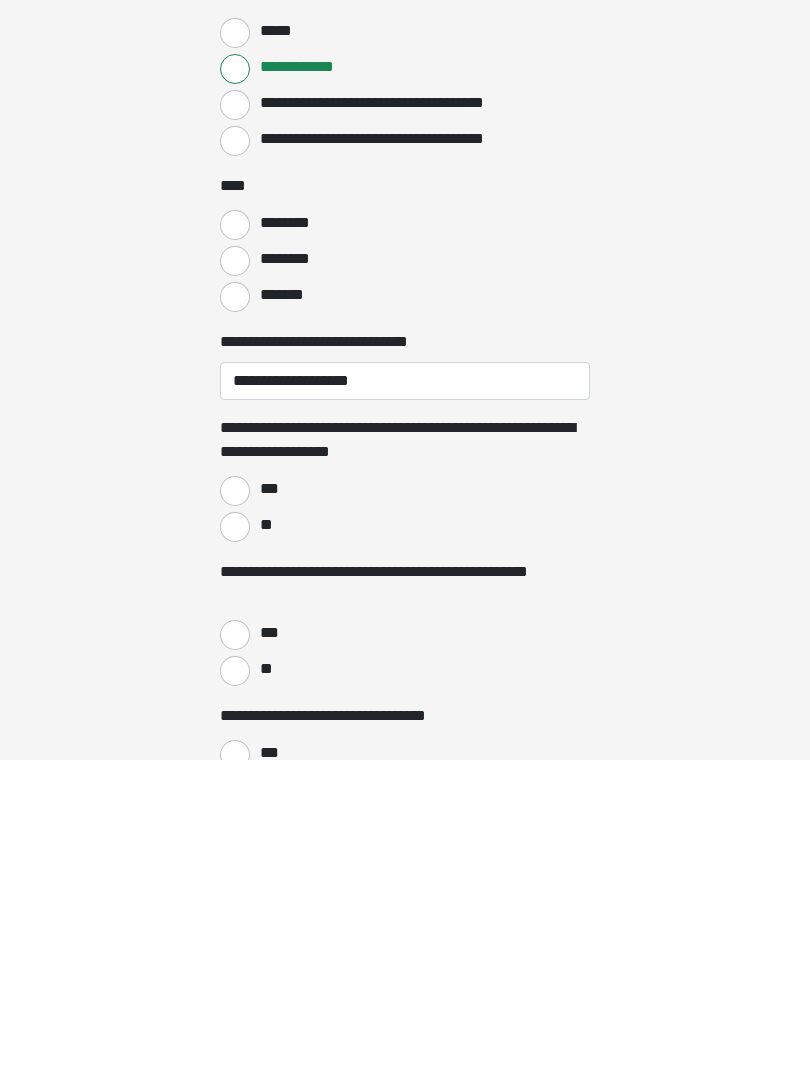 click on "**" at bounding box center [235, 847] 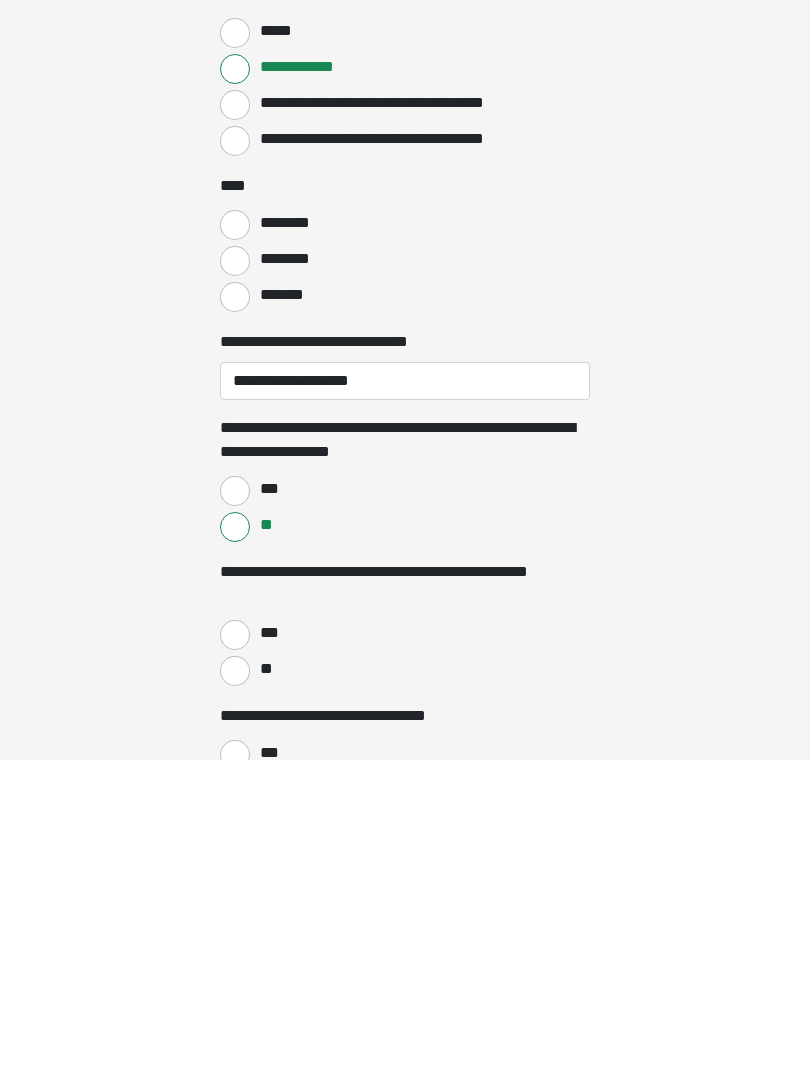 scroll, scrollTop: 2001, scrollLeft: 0, axis: vertical 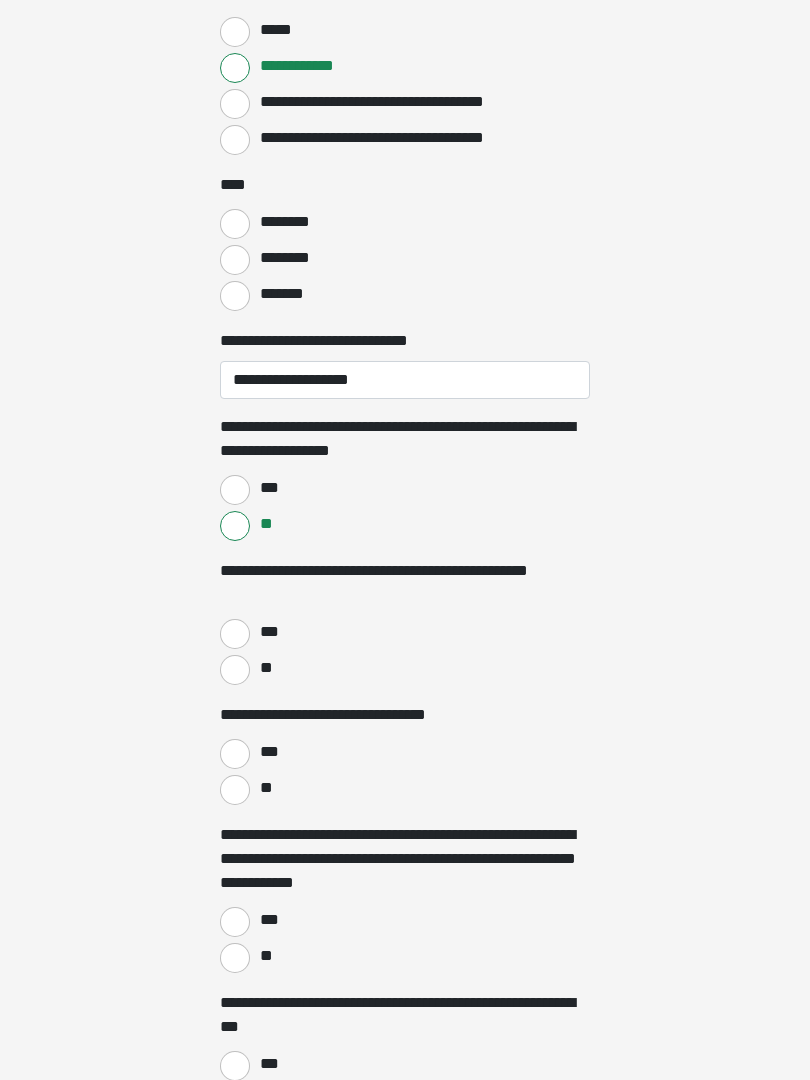 click on "**" at bounding box center [235, 670] 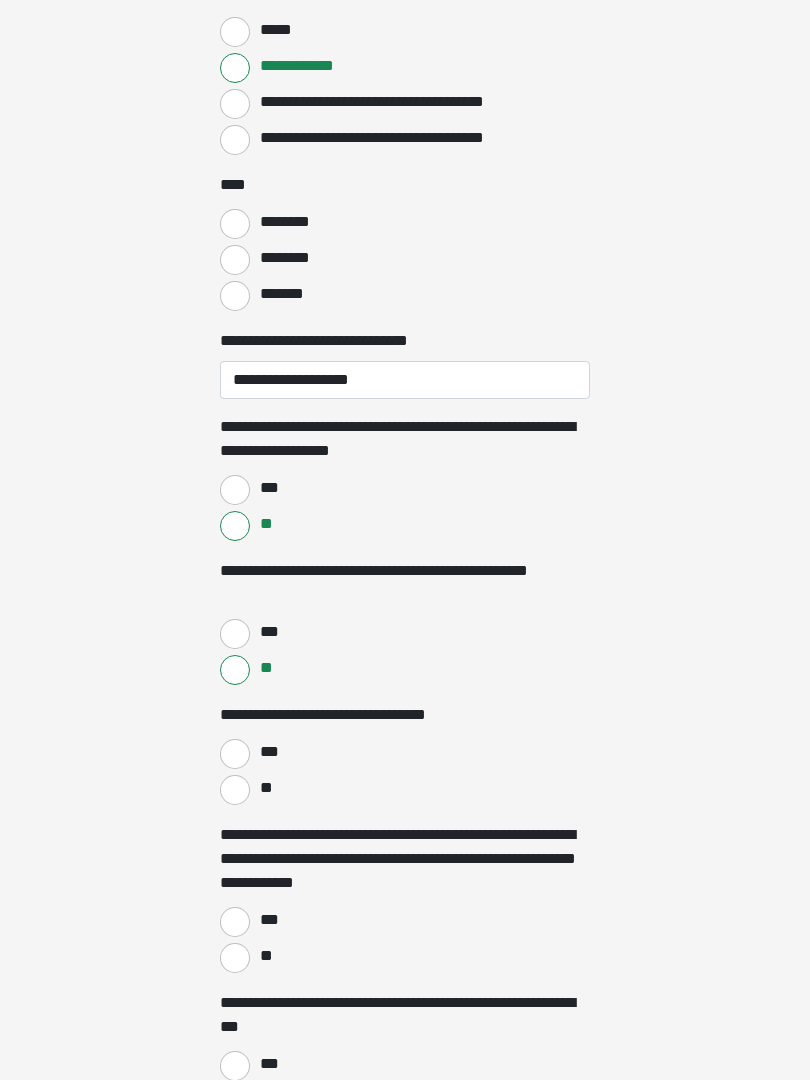 click on "**" at bounding box center (235, 790) 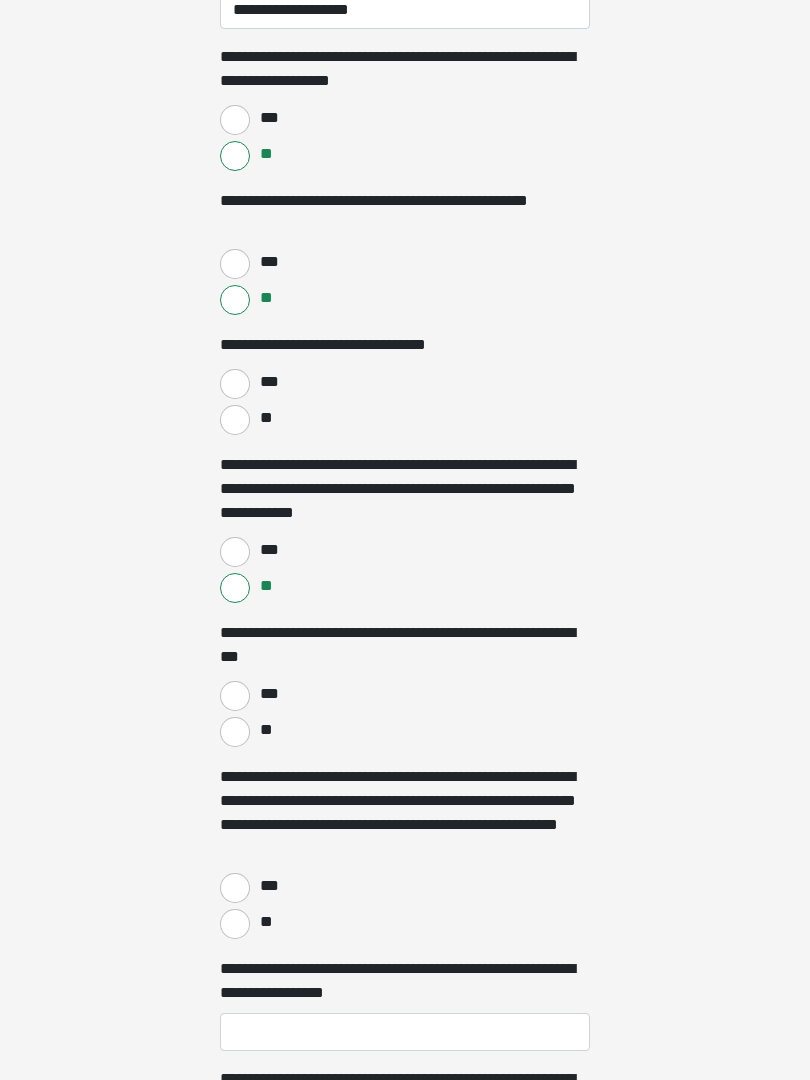 scroll, scrollTop: 2384, scrollLeft: 0, axis: vertical 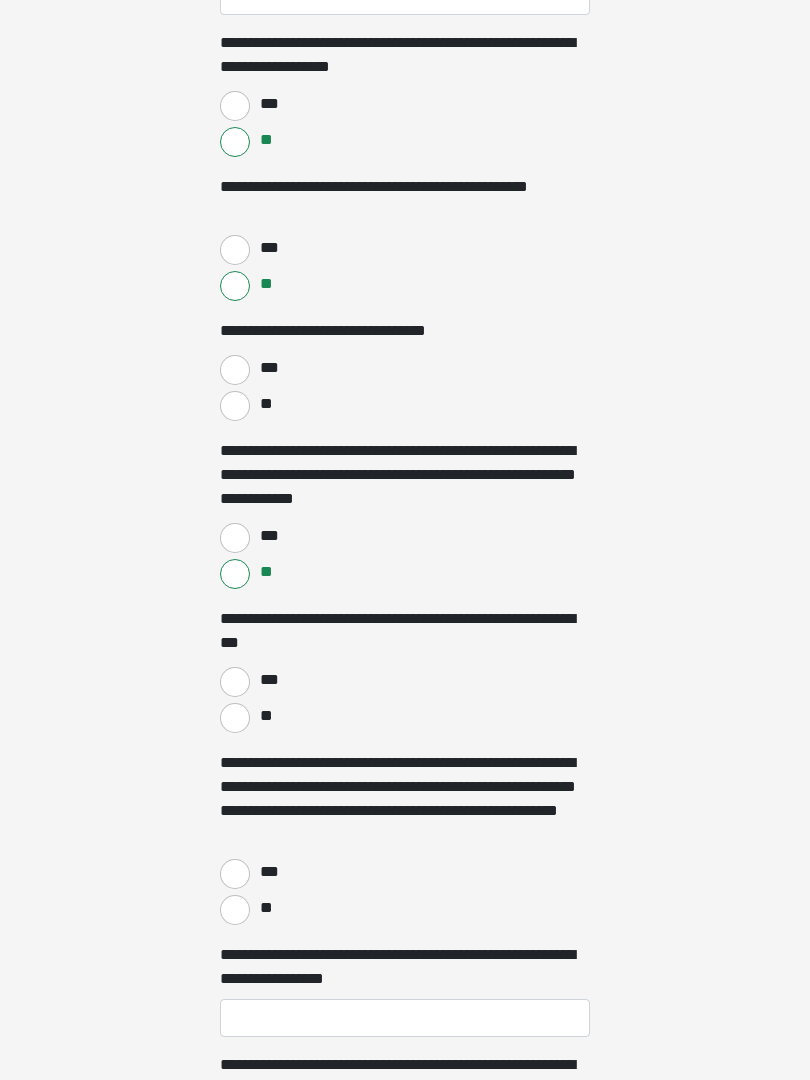 click on "**" at bounding box center [235, 719] 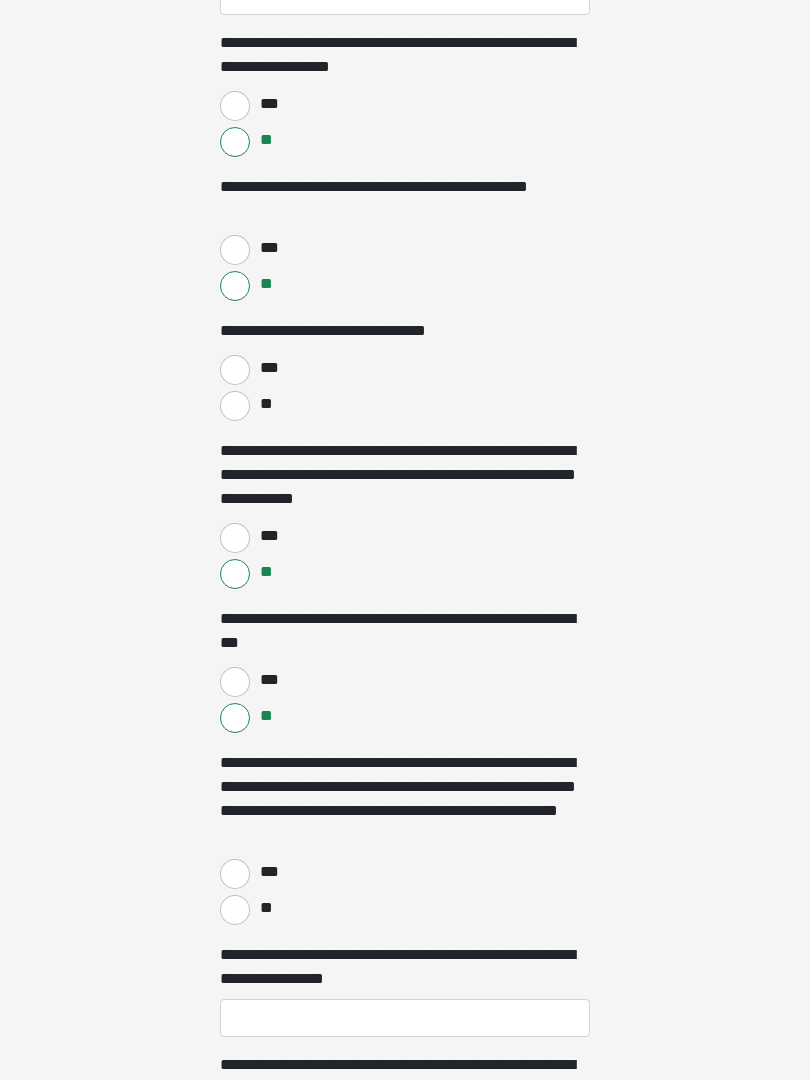 click on "**" at bounding box center (235, 910) 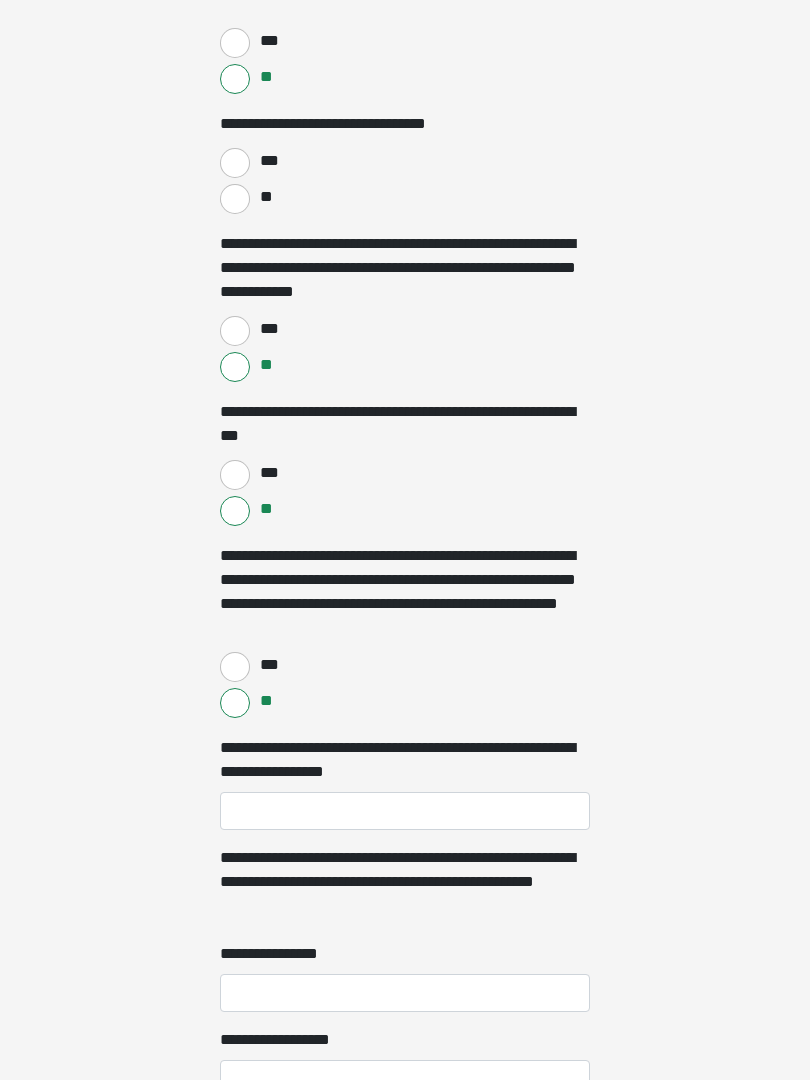 scroll, scrollTop: 2600, scrollLeft: 0, axis: vertical 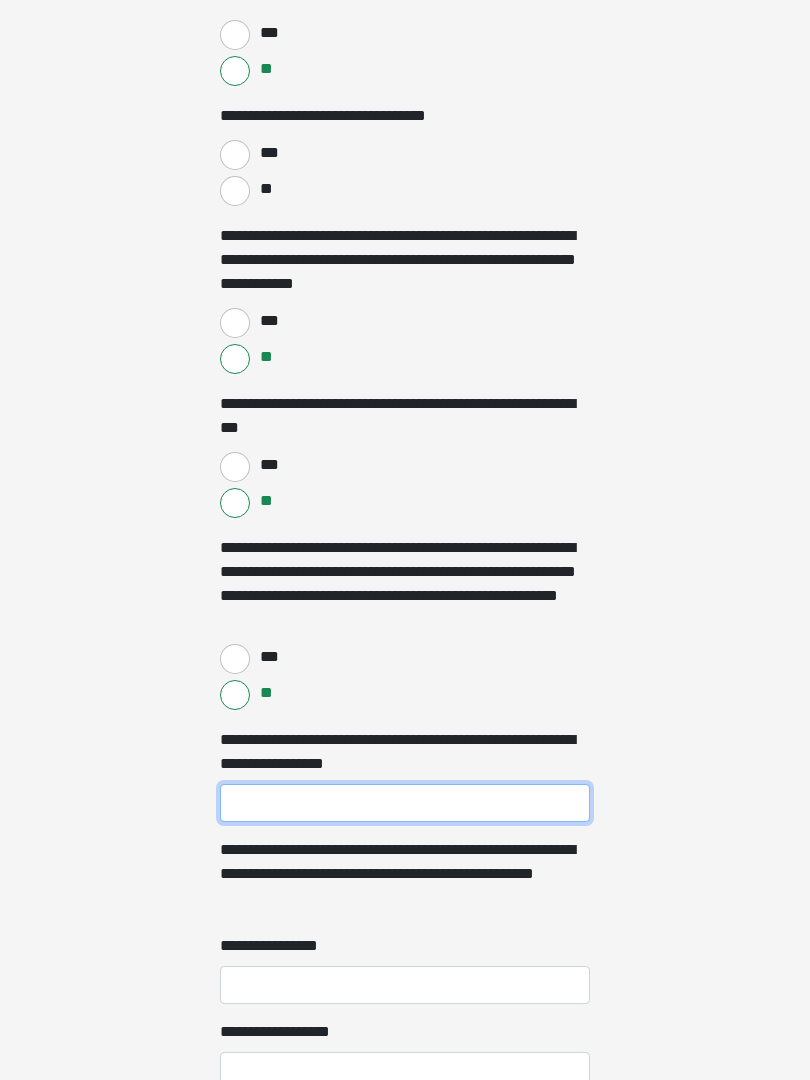 click on "**********" at bounding box center (405, 803) 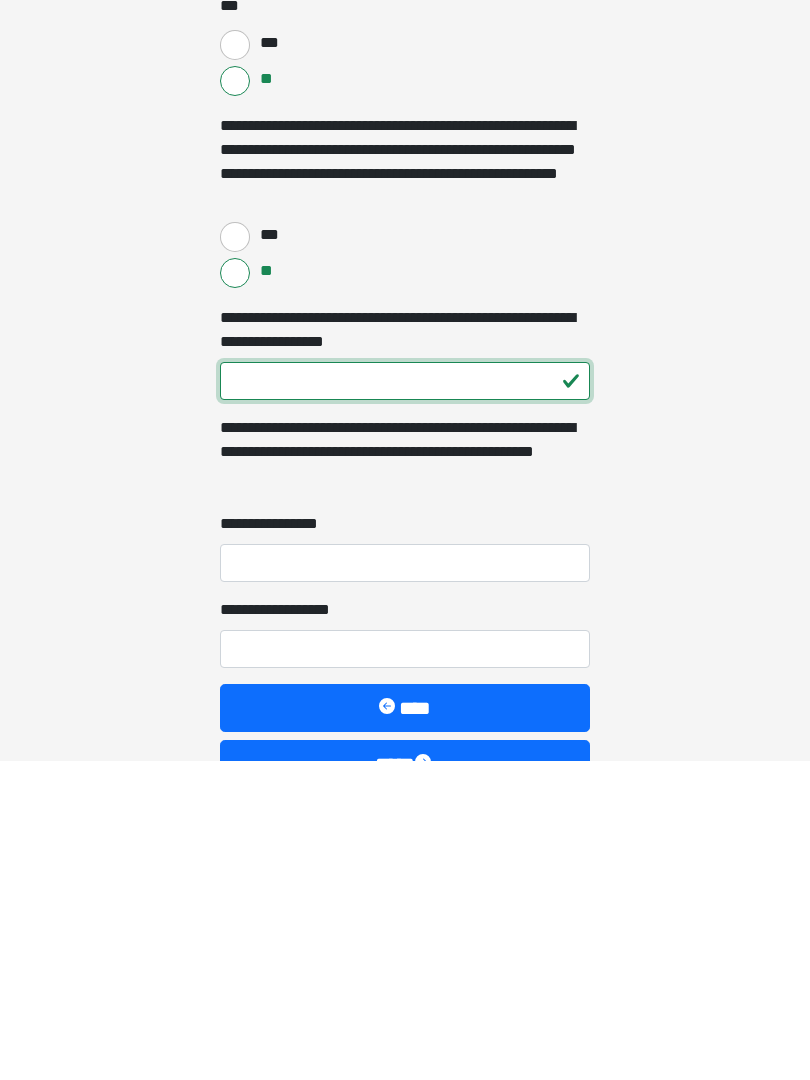 type on "***" 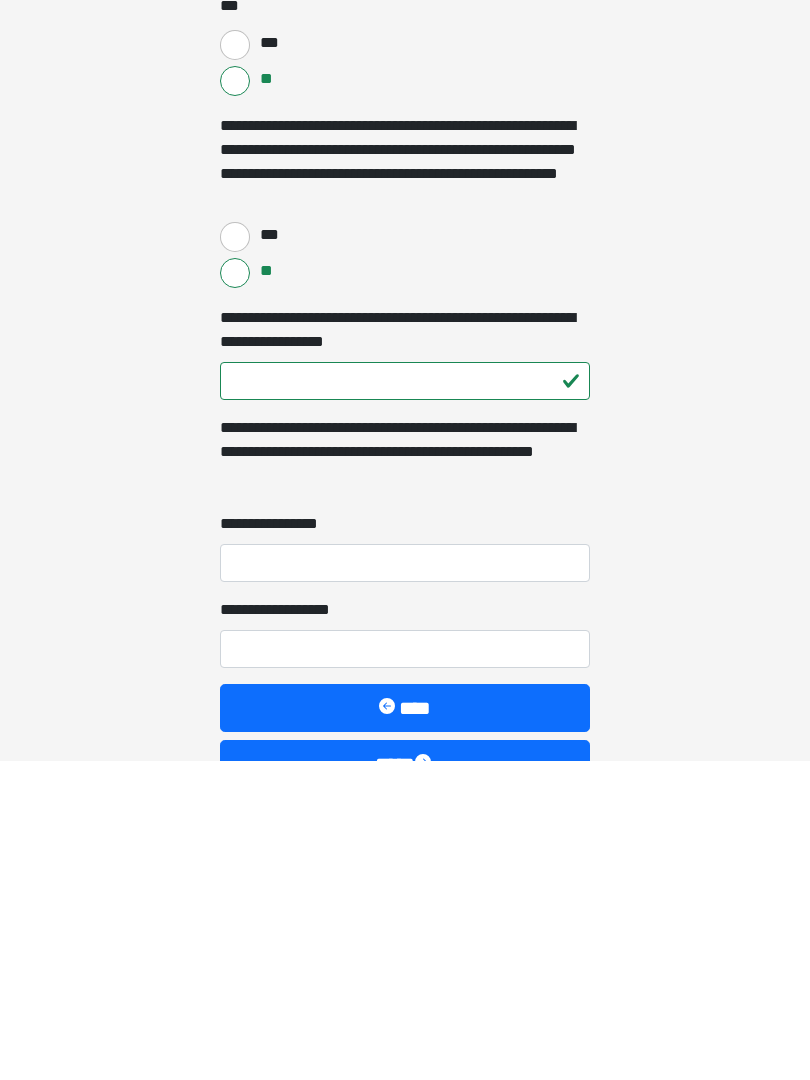 click on "**********" at bounding box center [405, 883] 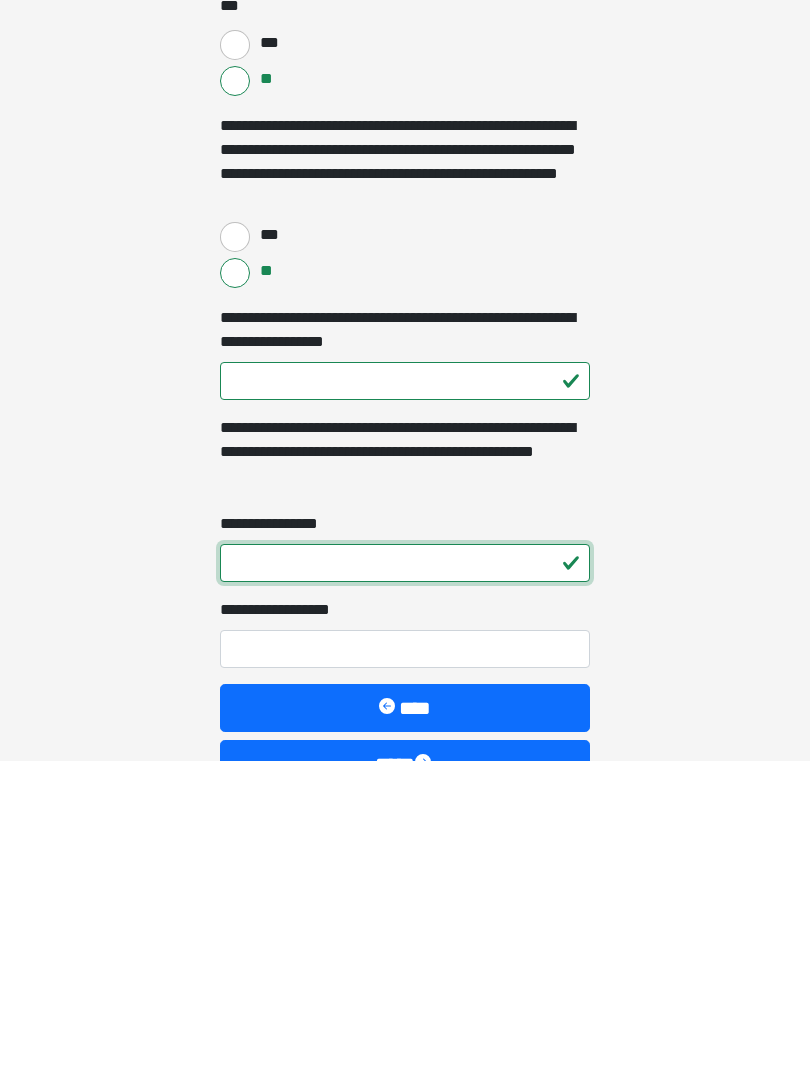 type on "*" 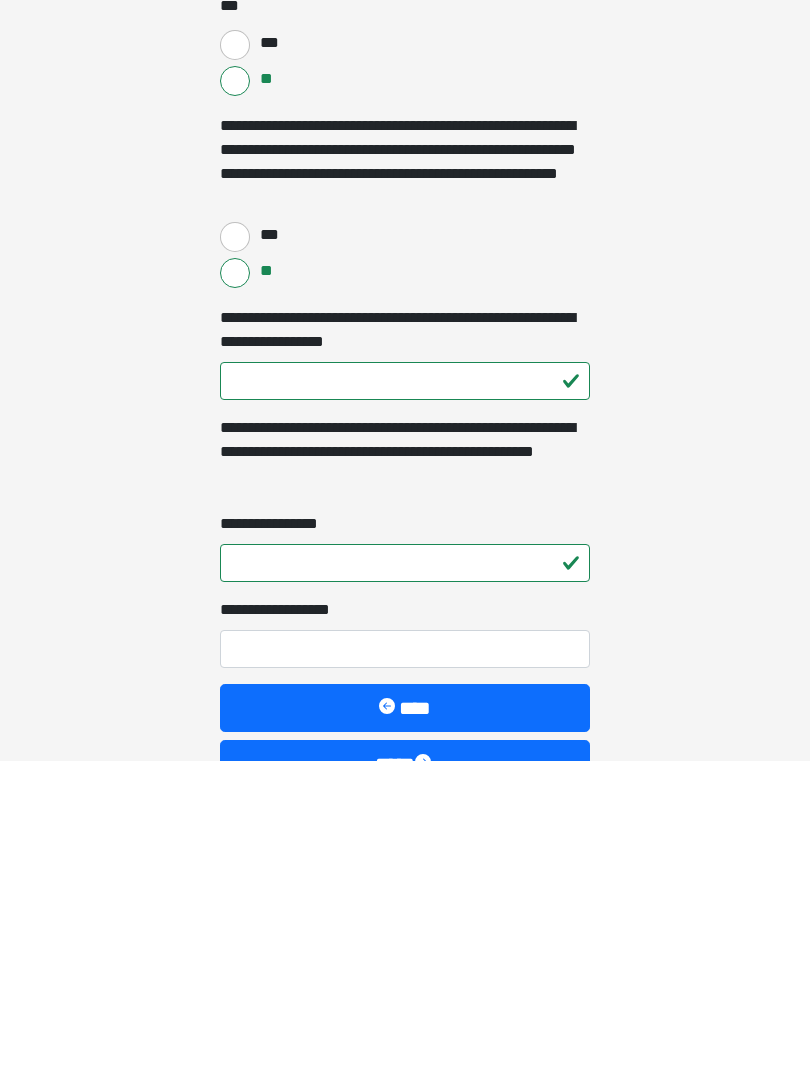 click on "**********" at bounding box center (405, 969) 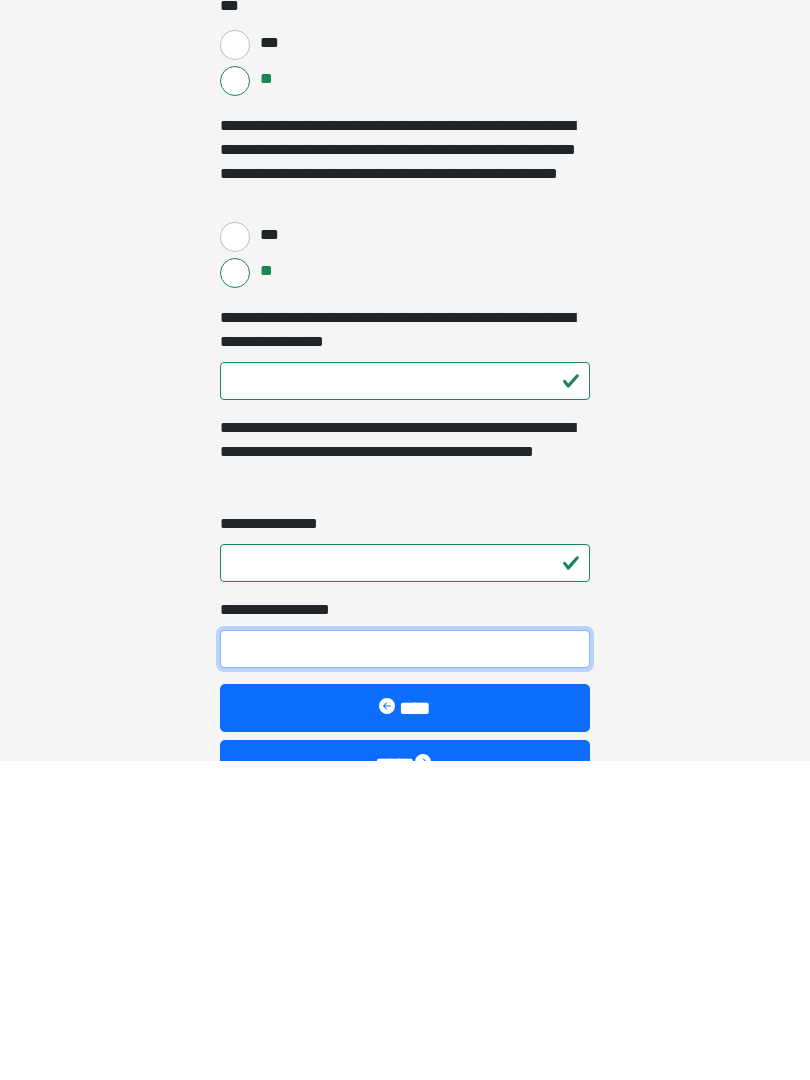 type on "*" 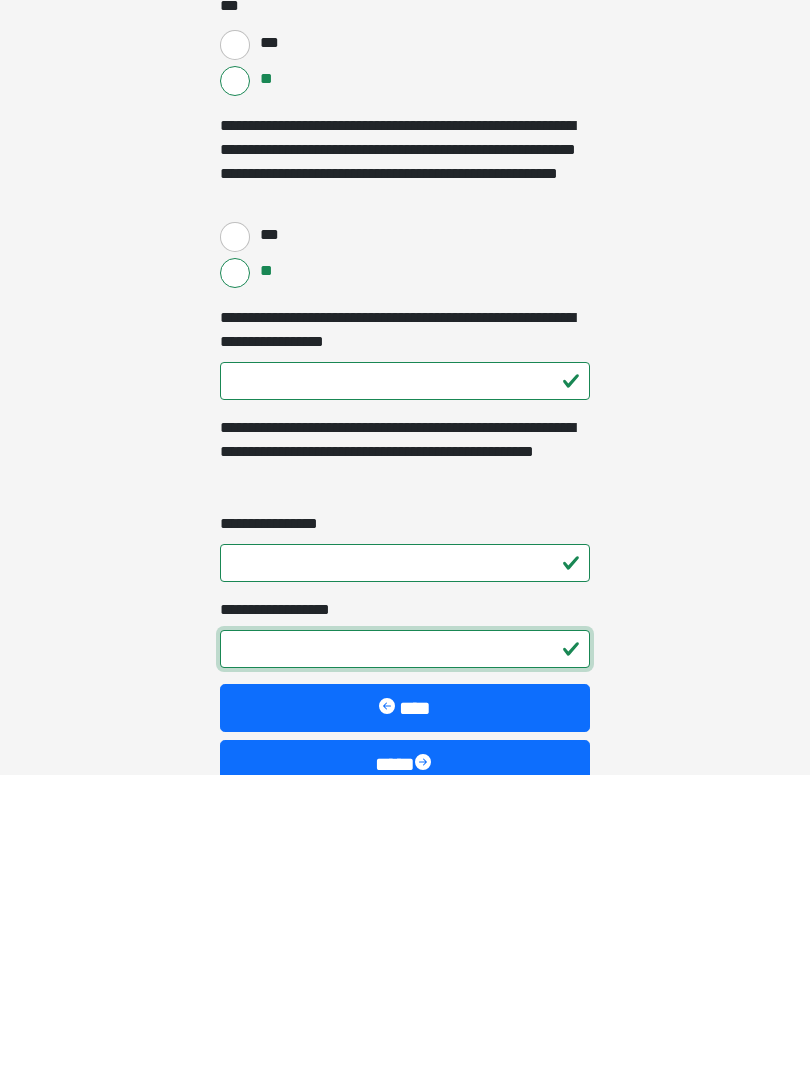 scroll, scrollTop: 2833, scrollLeft: 0, axis: vertical 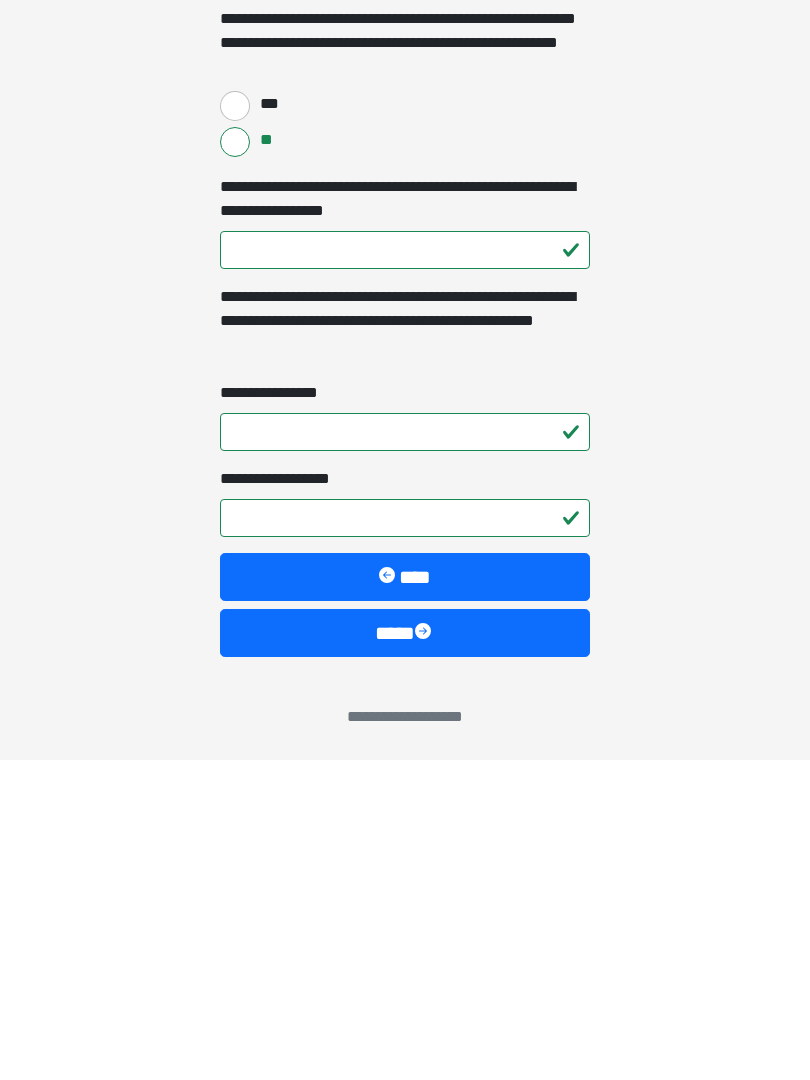 click on "****" at bounding box center [405, 953] 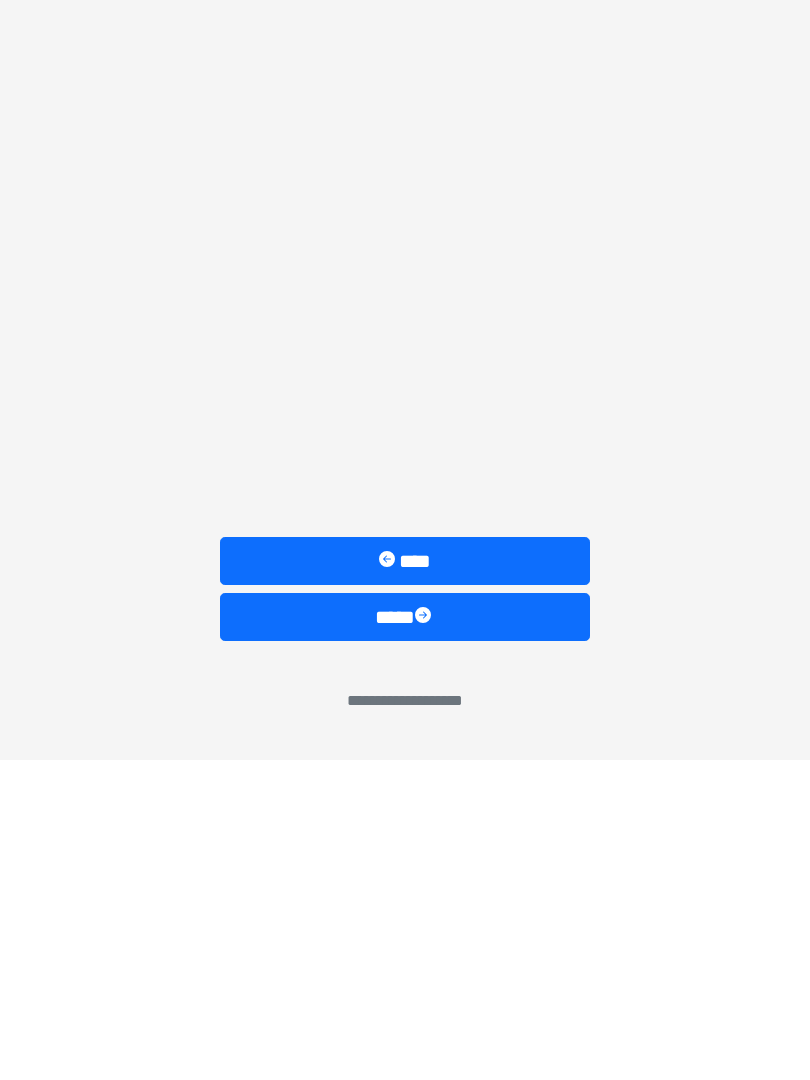scroll, scrollTop: 0, scrollLeft: 0, axis: both 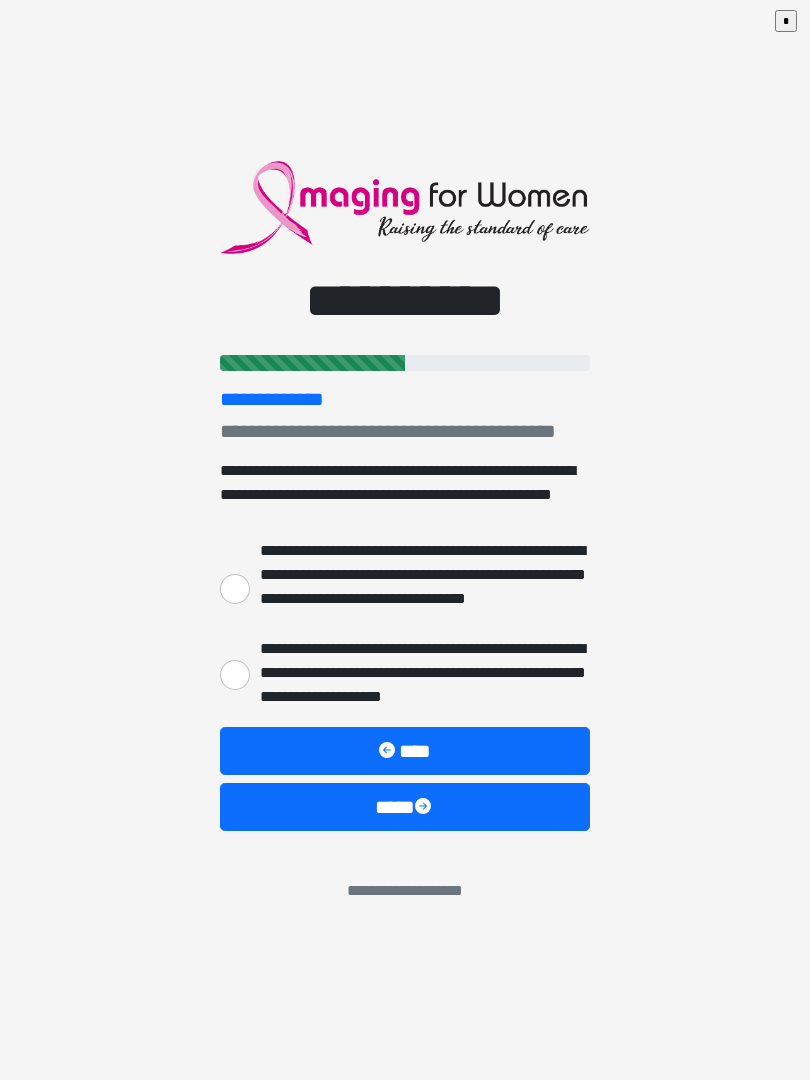 click on "**********" at bounding box center [235, 675] 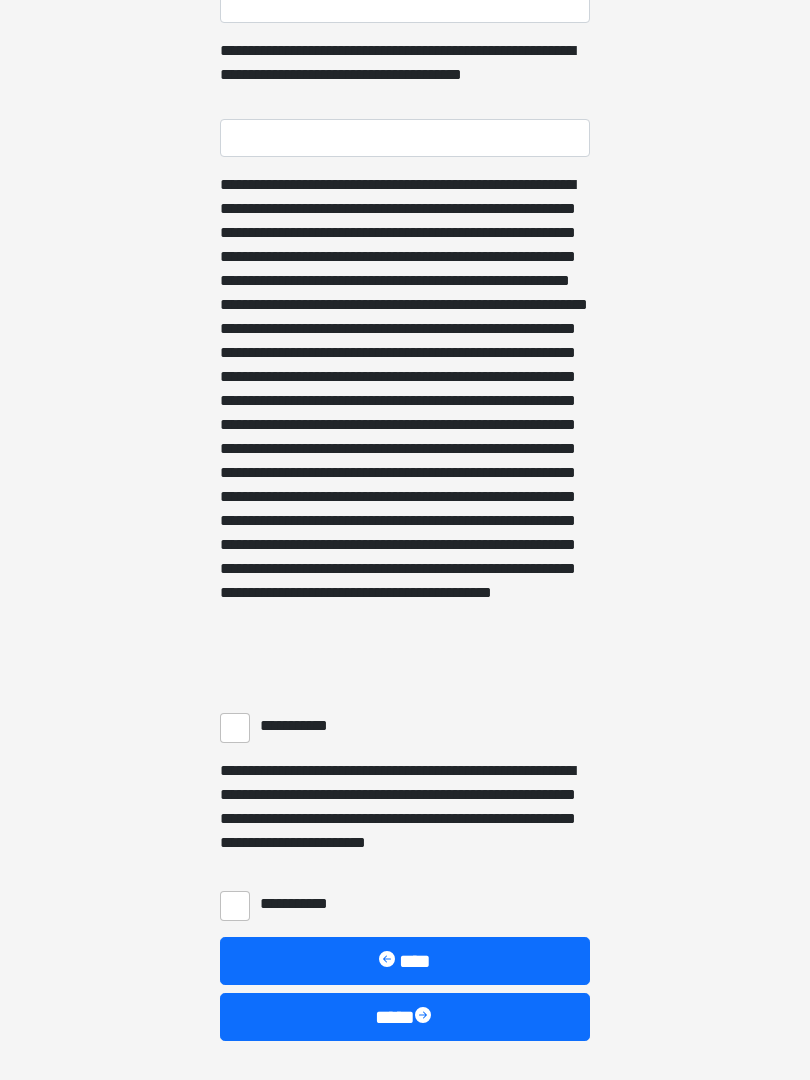scroll, scrollTop: 1217, scrollLeft: 0, axis: vertical 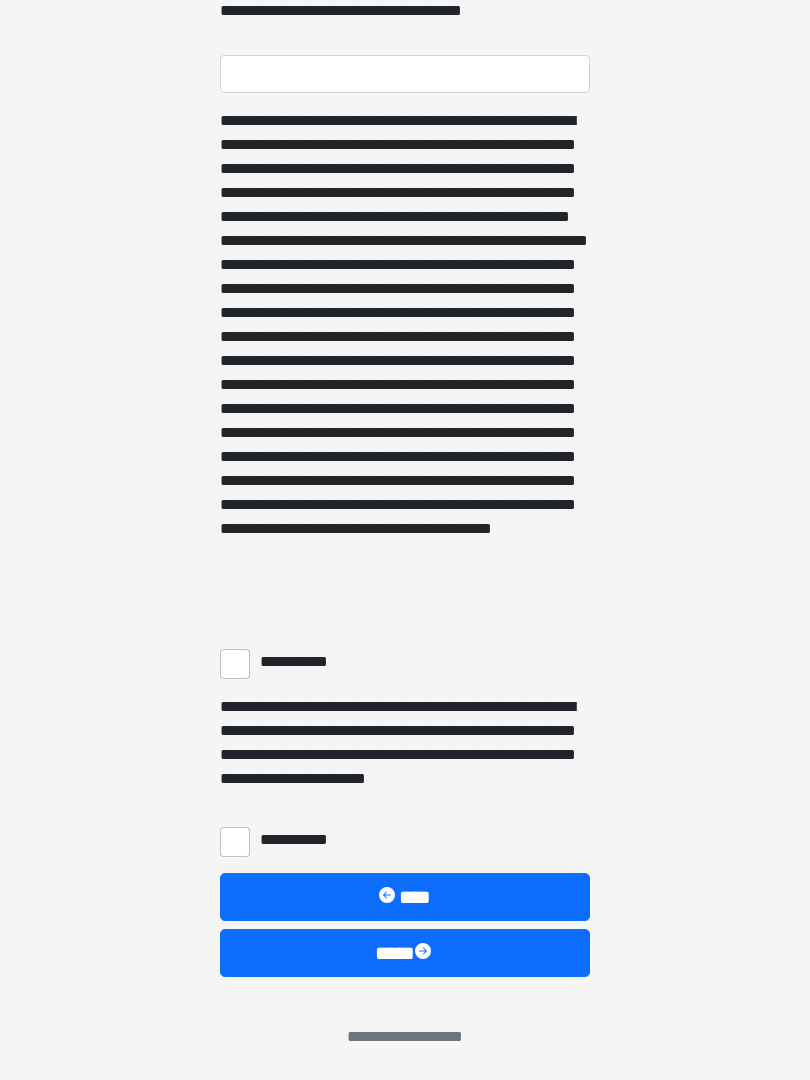 click on "**********" at bounding box center (235, 842) 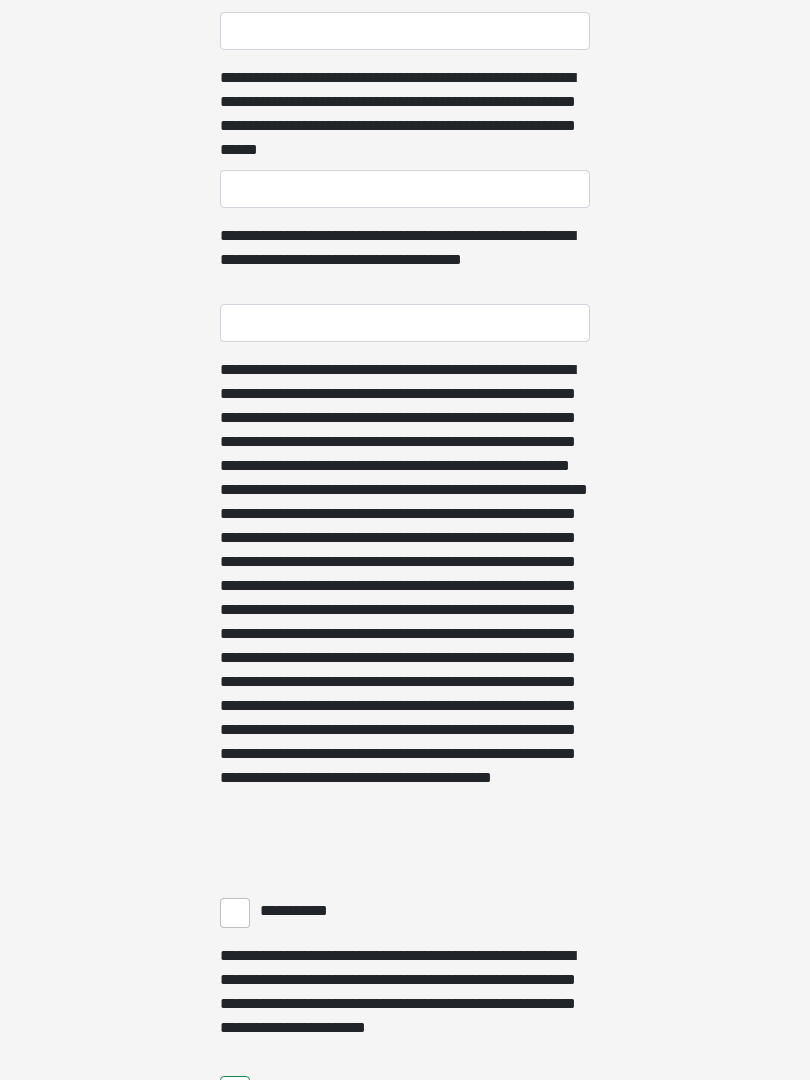 scroll, scrollTop: 968, scrollLeft: 0, axis: vertical 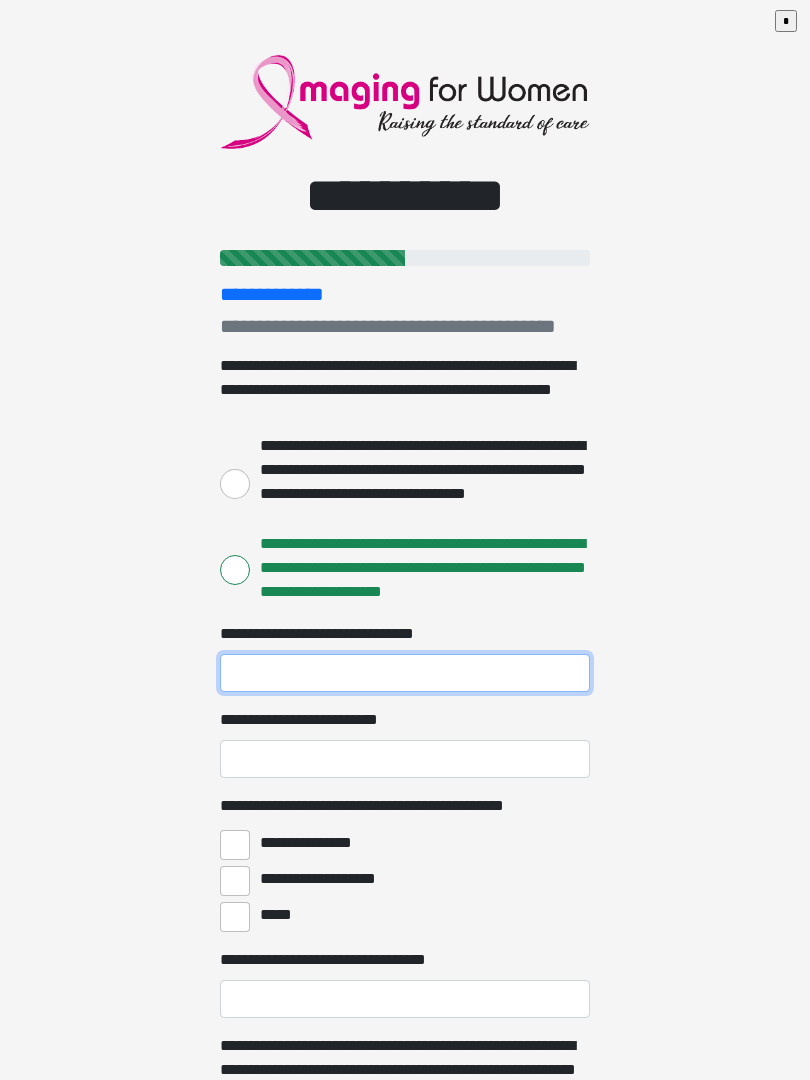 click on "**********" at bounding box center [405, 673] 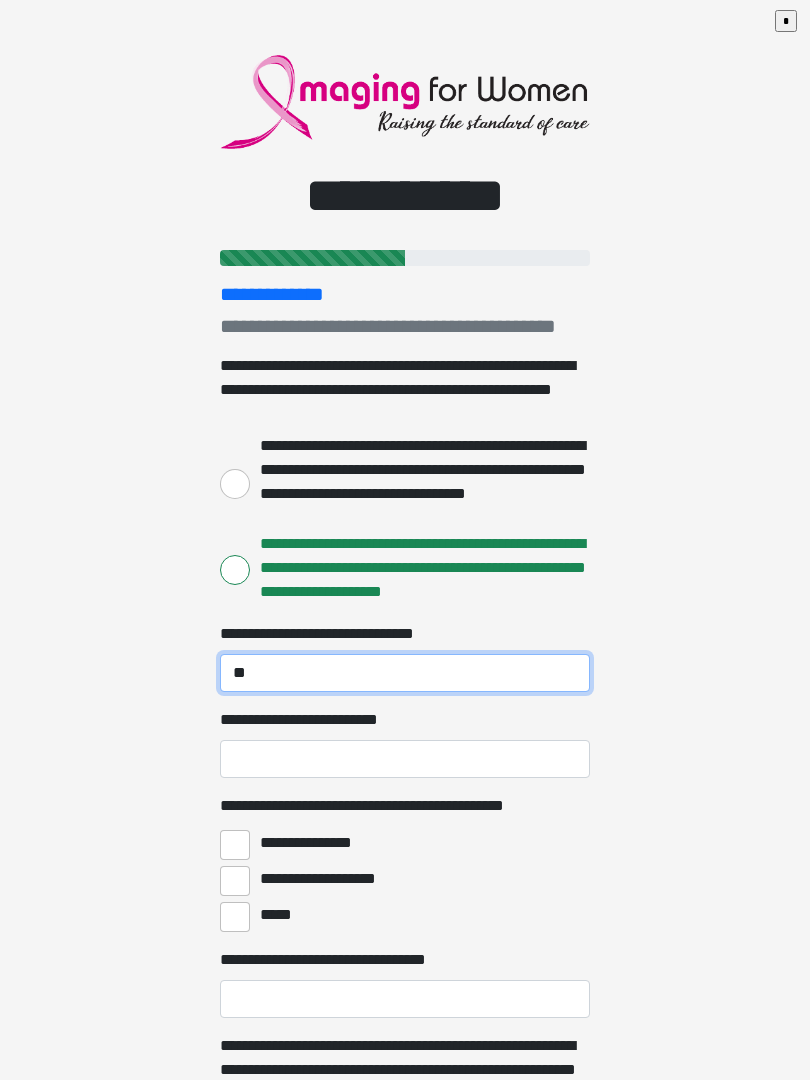 type on "*" 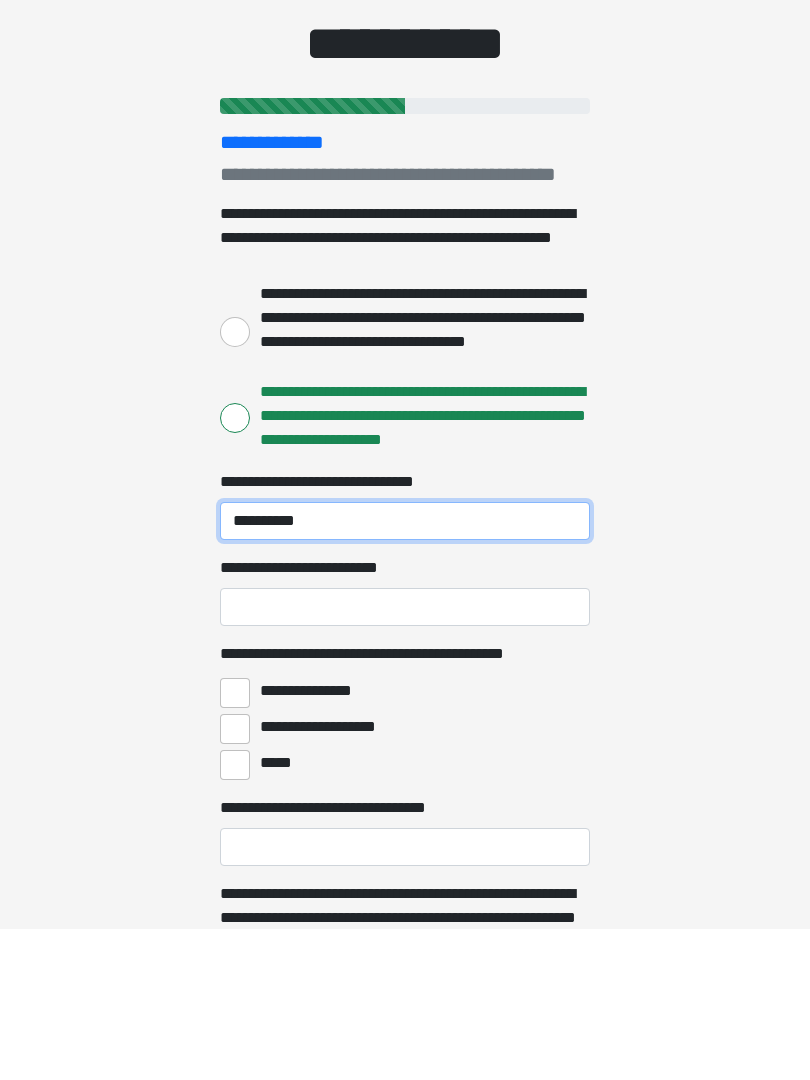 type on "**********" 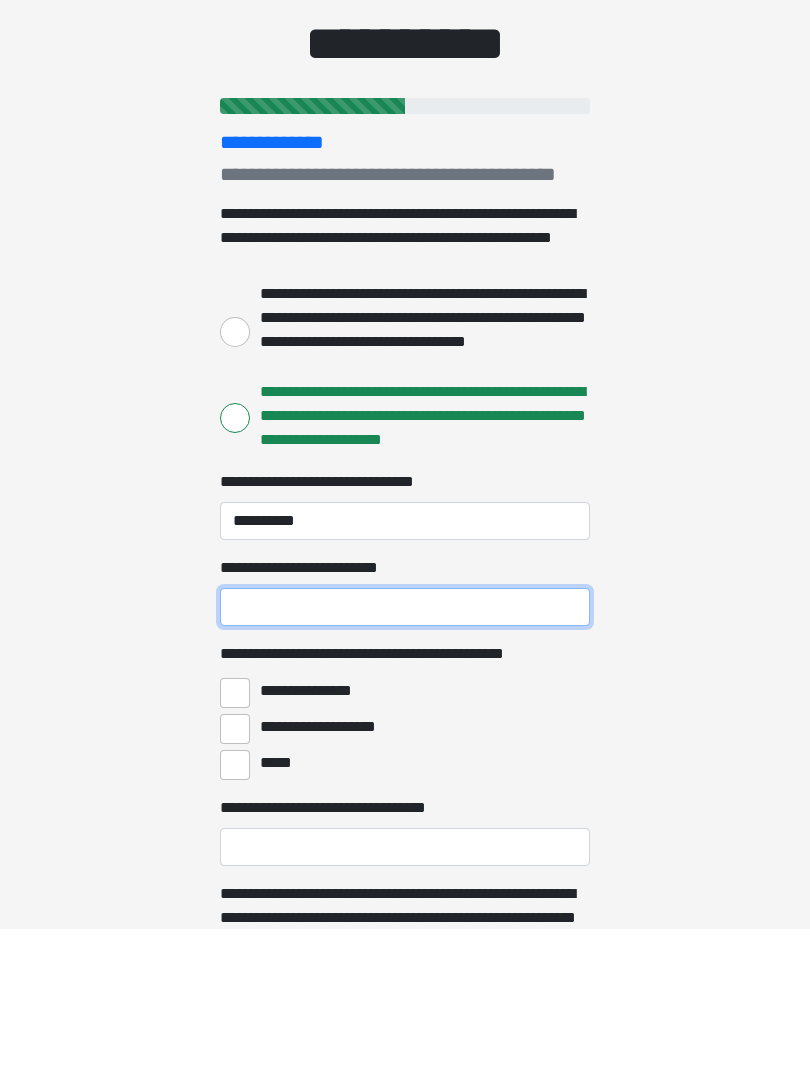 click on "**********" at bounding box center (405, 759) 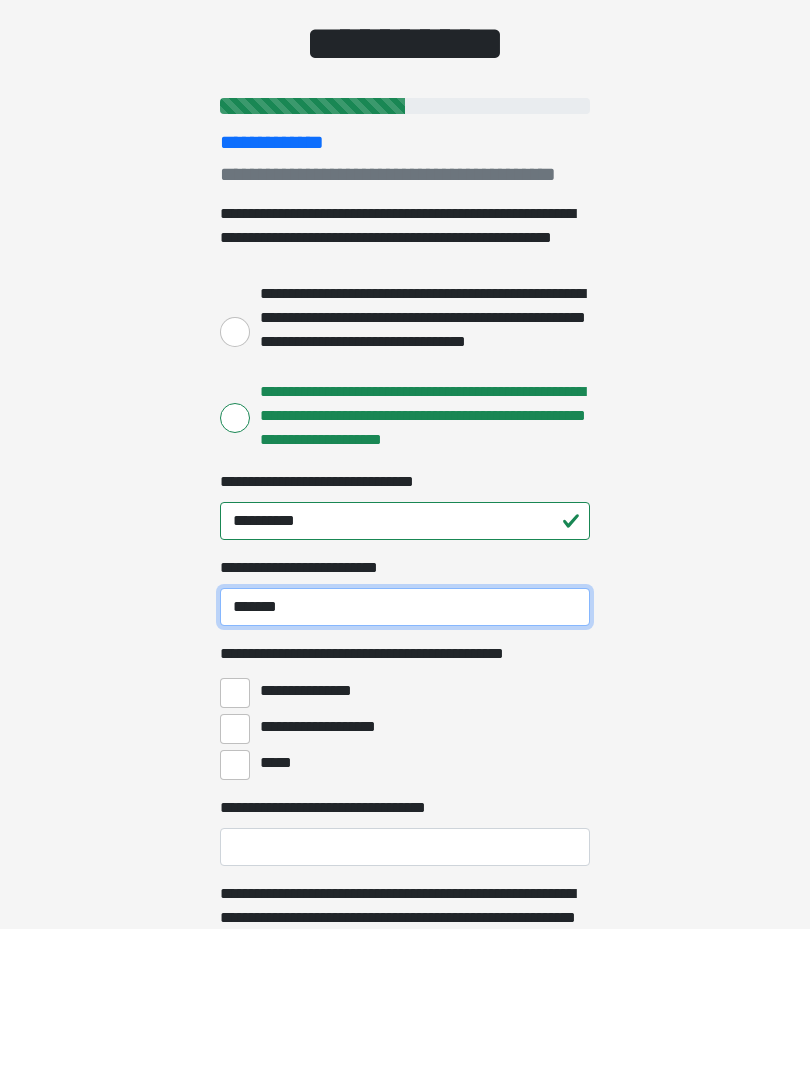scroll, scrollTop: 1, scrollLeft: 0, axis: vertical 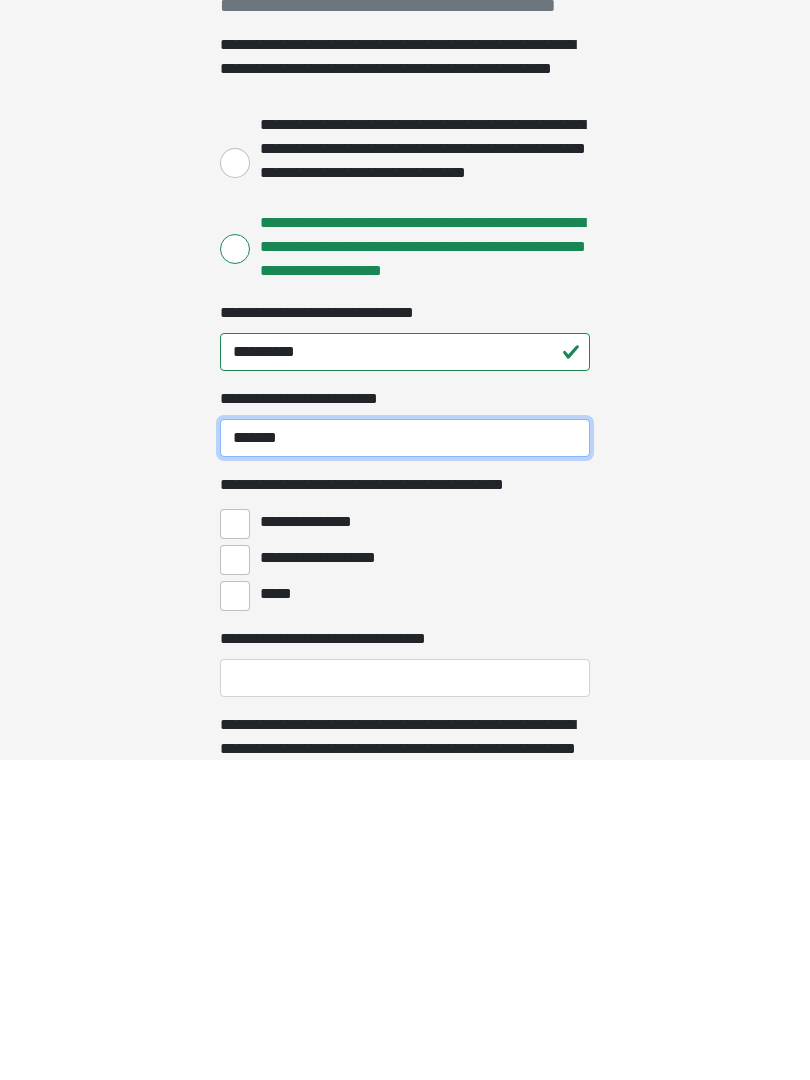 type on "*******" 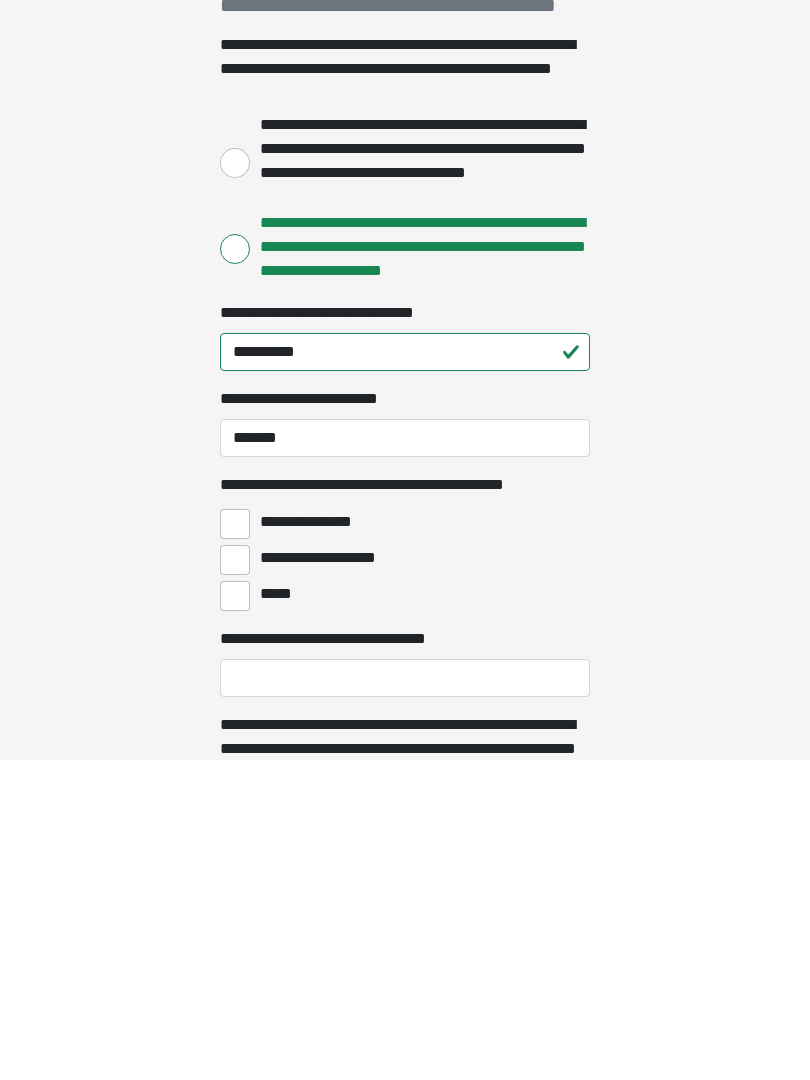 click on "**********" at bounding box center [235, 844] 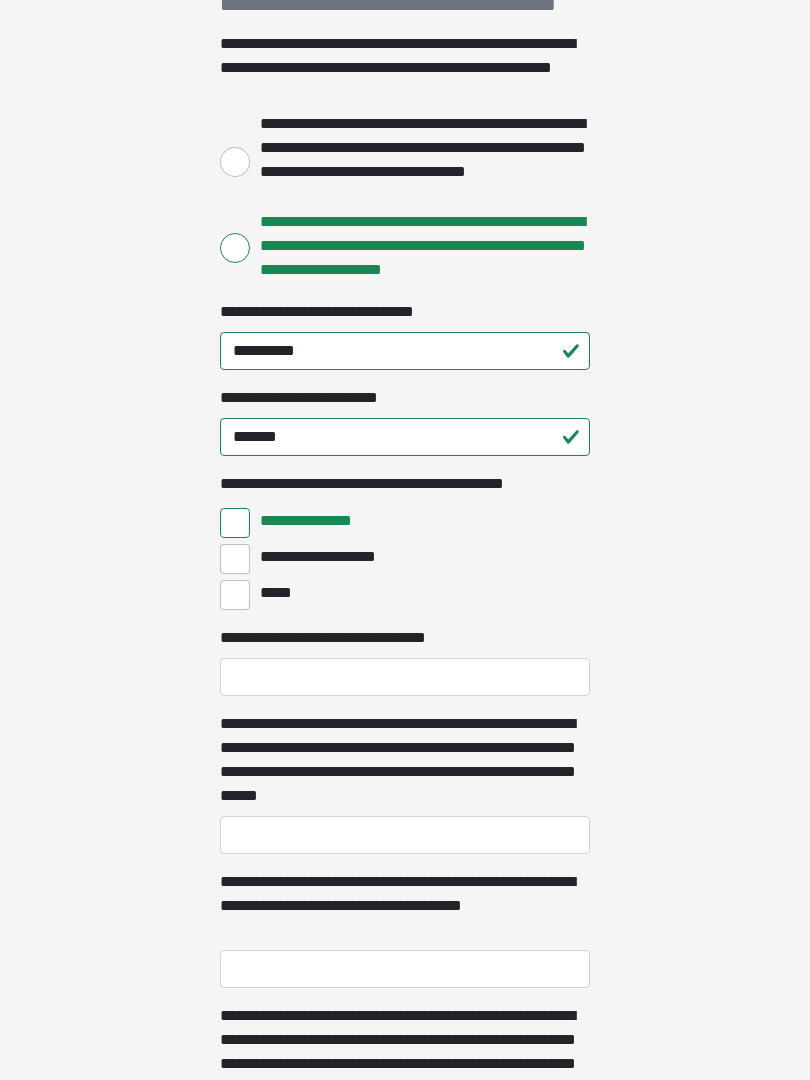 click on "**********" at bounding box center [235, 559] 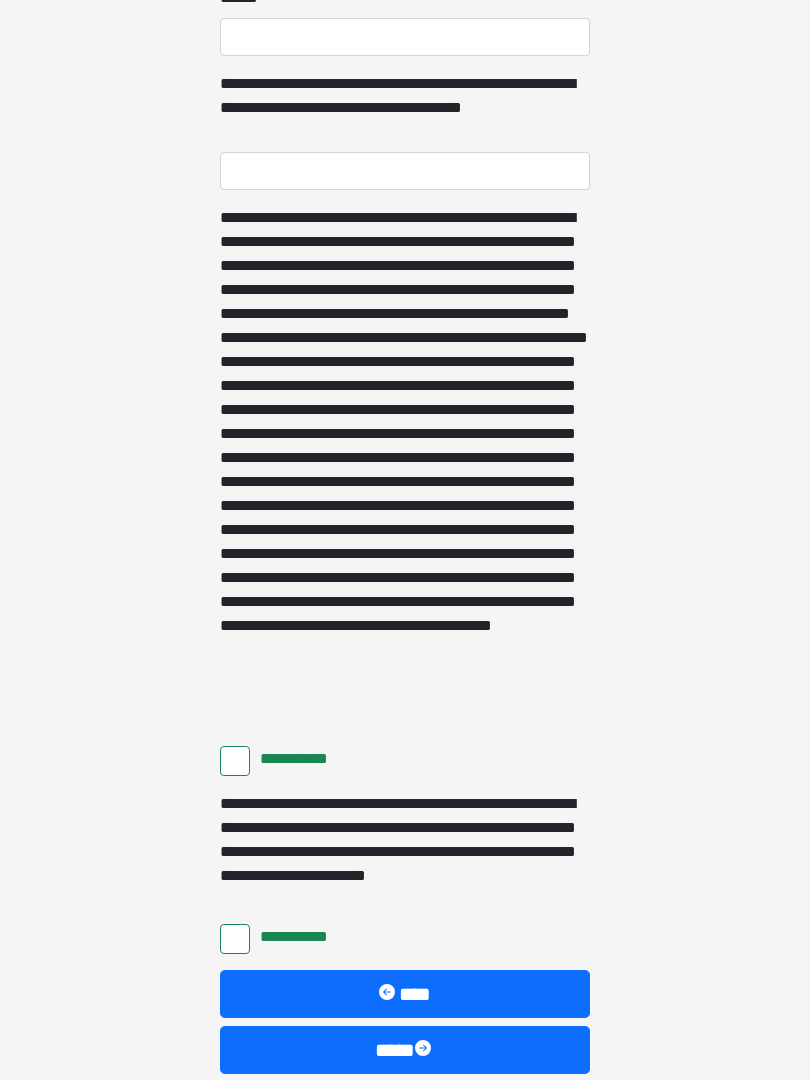 scroll, scrollTop: 1217, scrollLeft: 0, axis: vertical 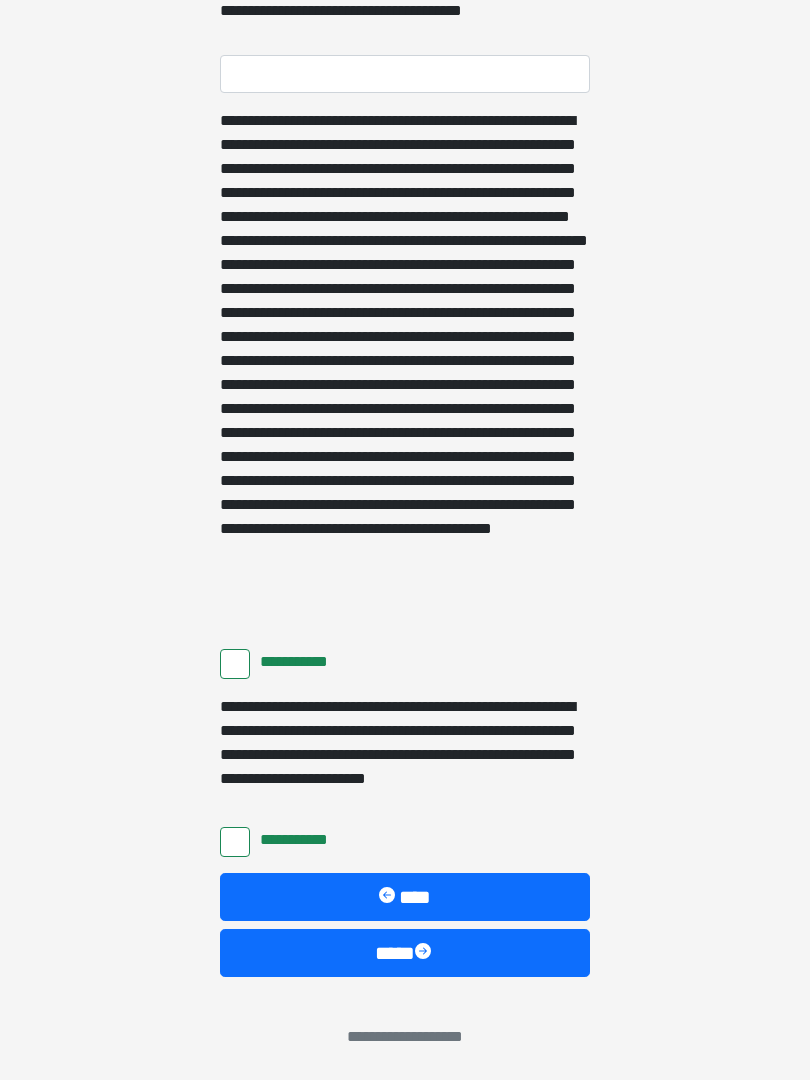 click on "****" at bounding box center (405, 953) 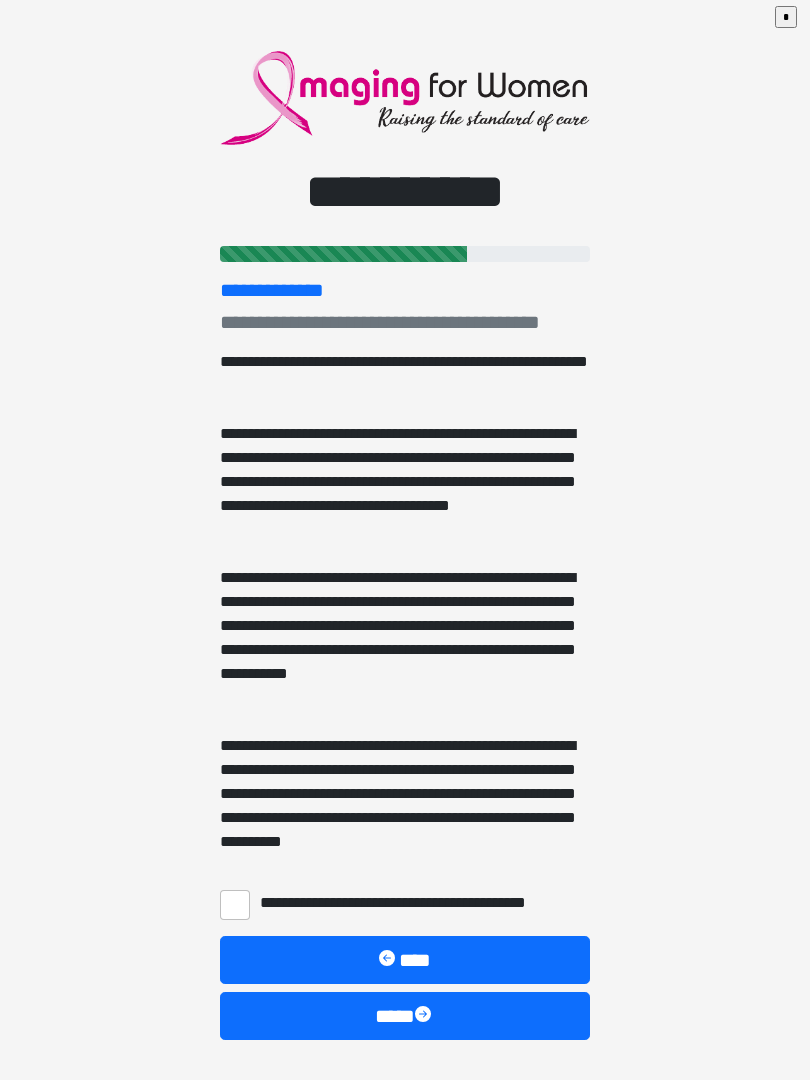 scroll, scrollTop: 0, scrollLeft: 0, axis: both 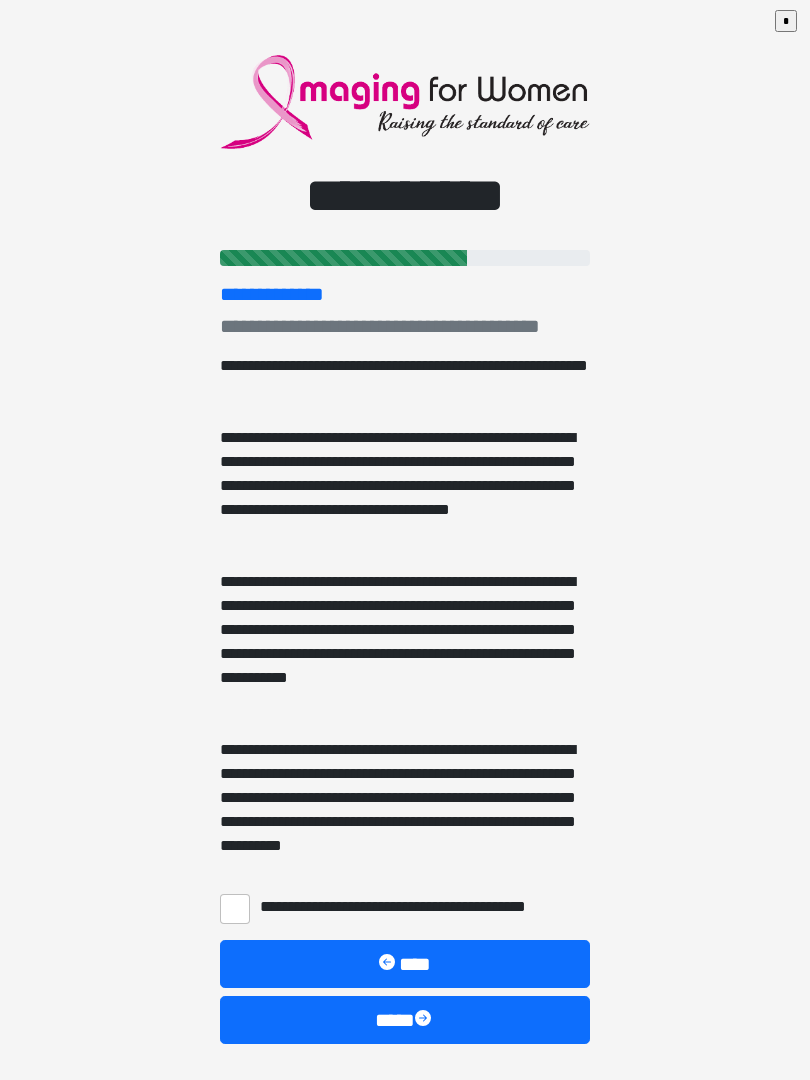 click on "**********" at bounding box center [405, 540] 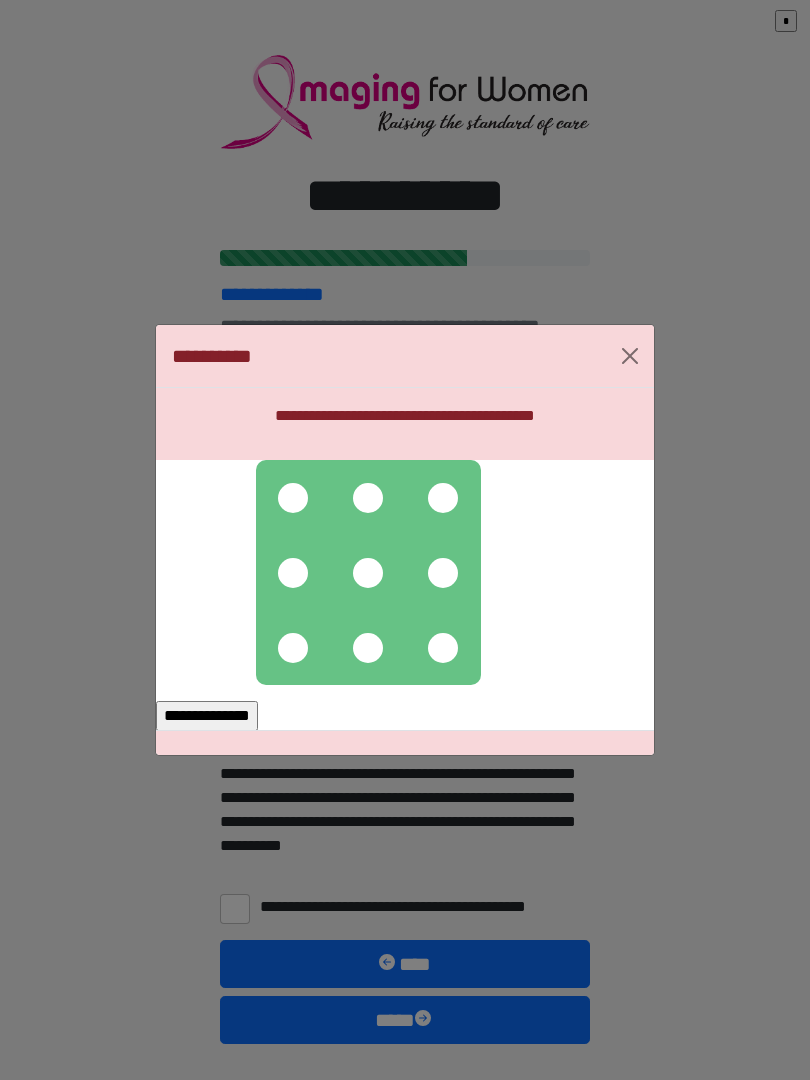 click at bounding box center [368, 498] 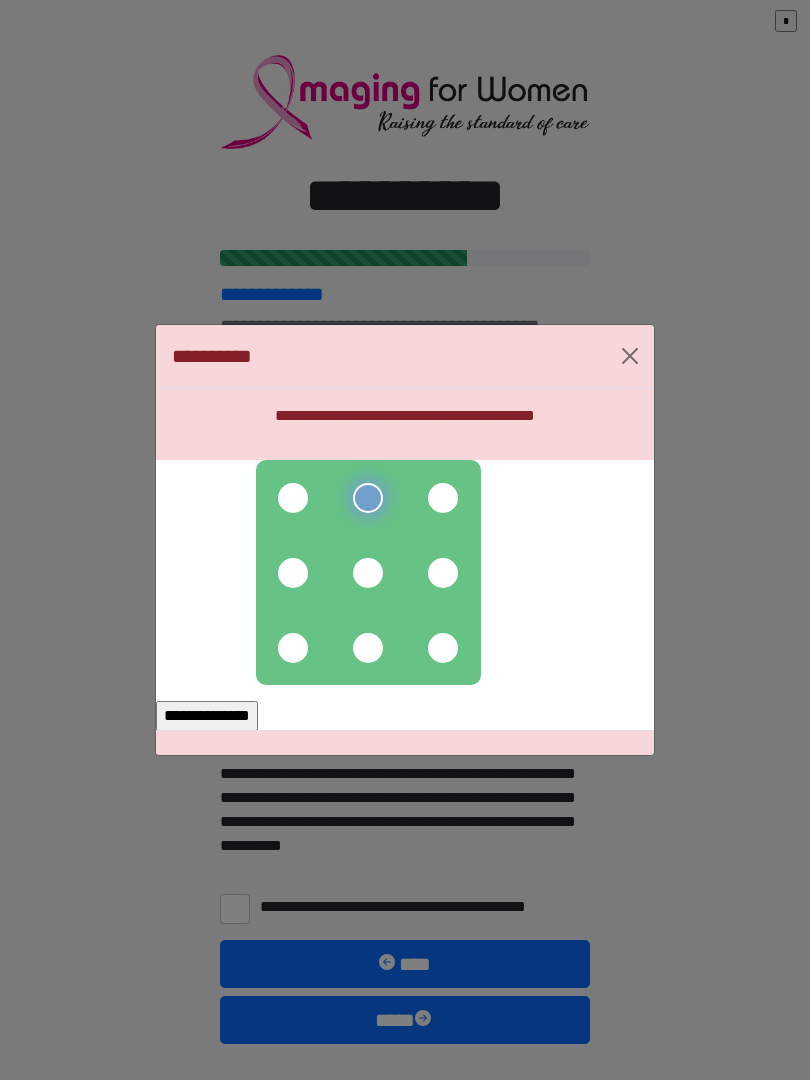 click at bounding box center [368, 572] 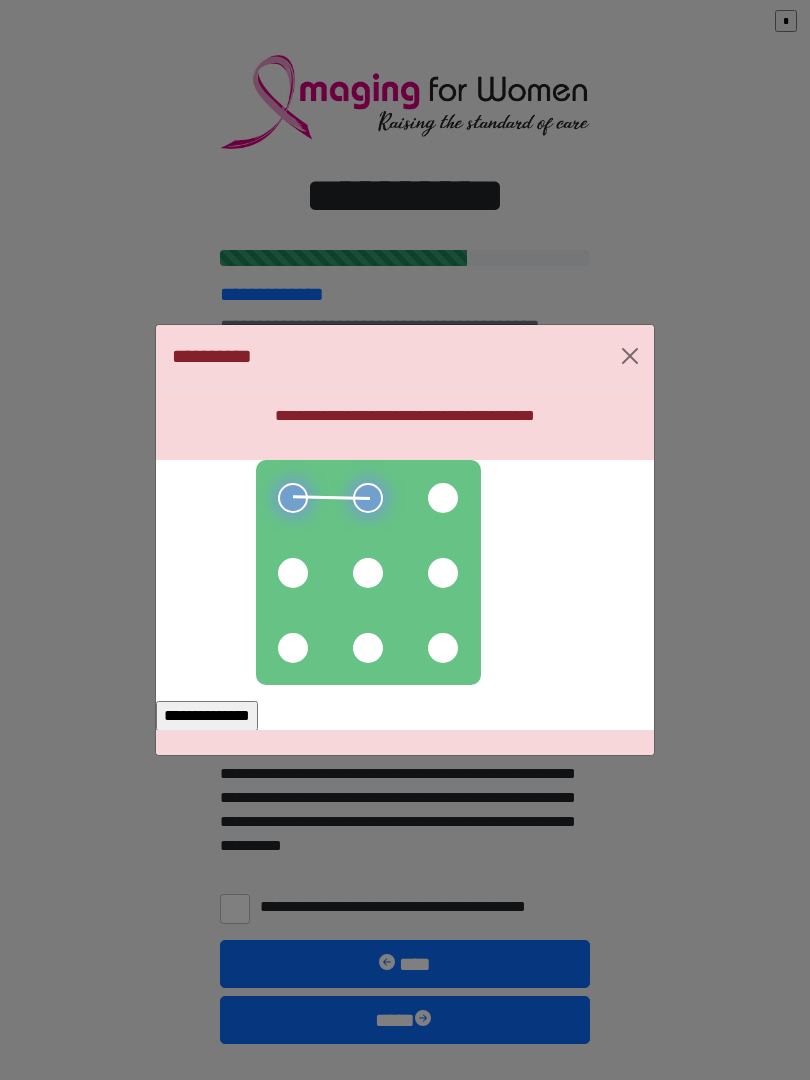click at bounding box center [293, 573] 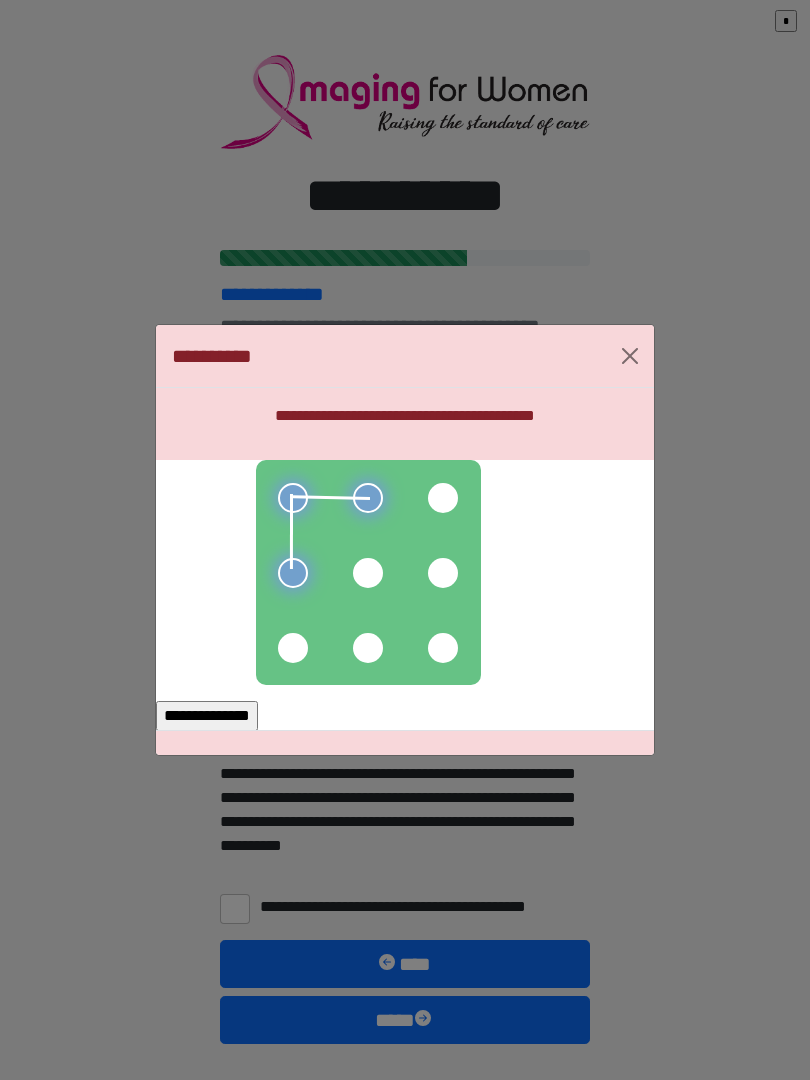 click at bounding box center [368, 572] 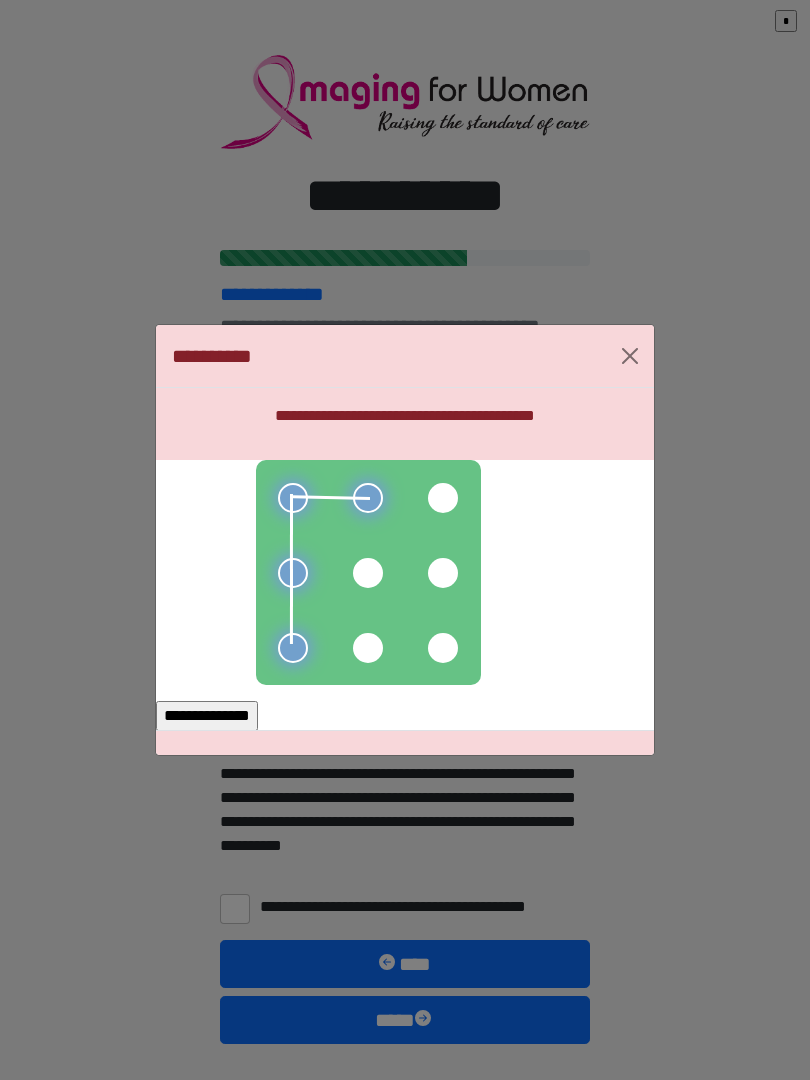 click at bounding box center (368, 573) 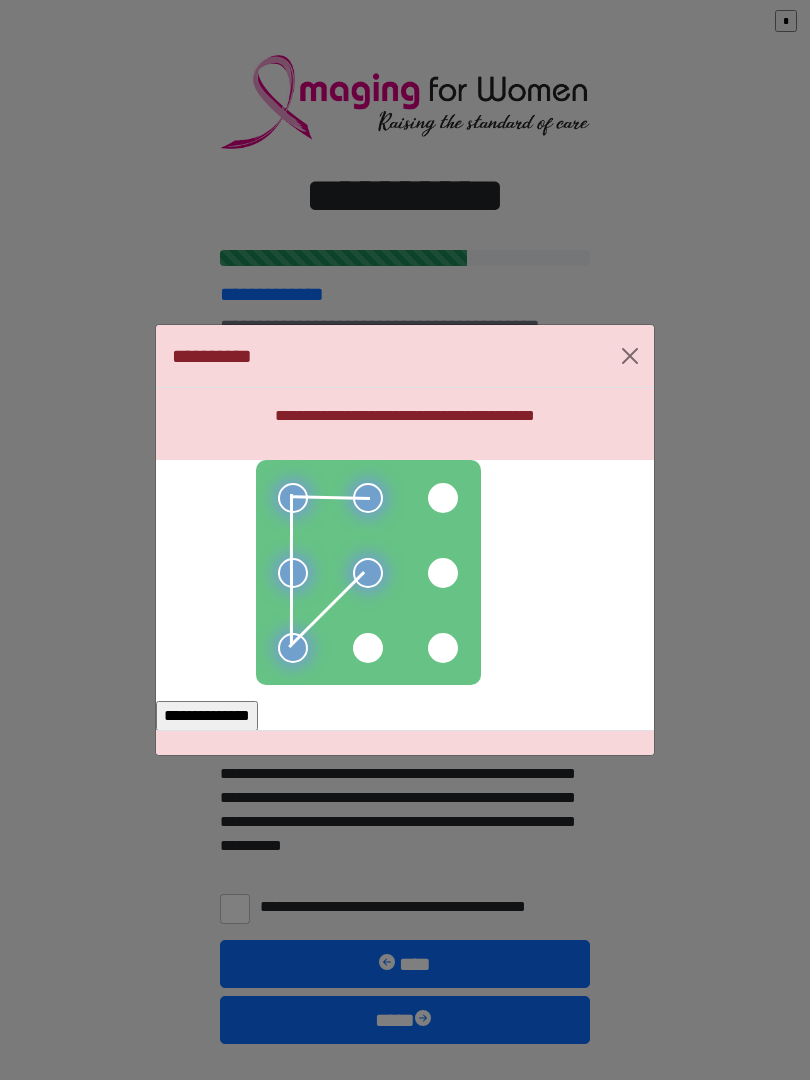 click on "**********" at bounding box center (207, 716) 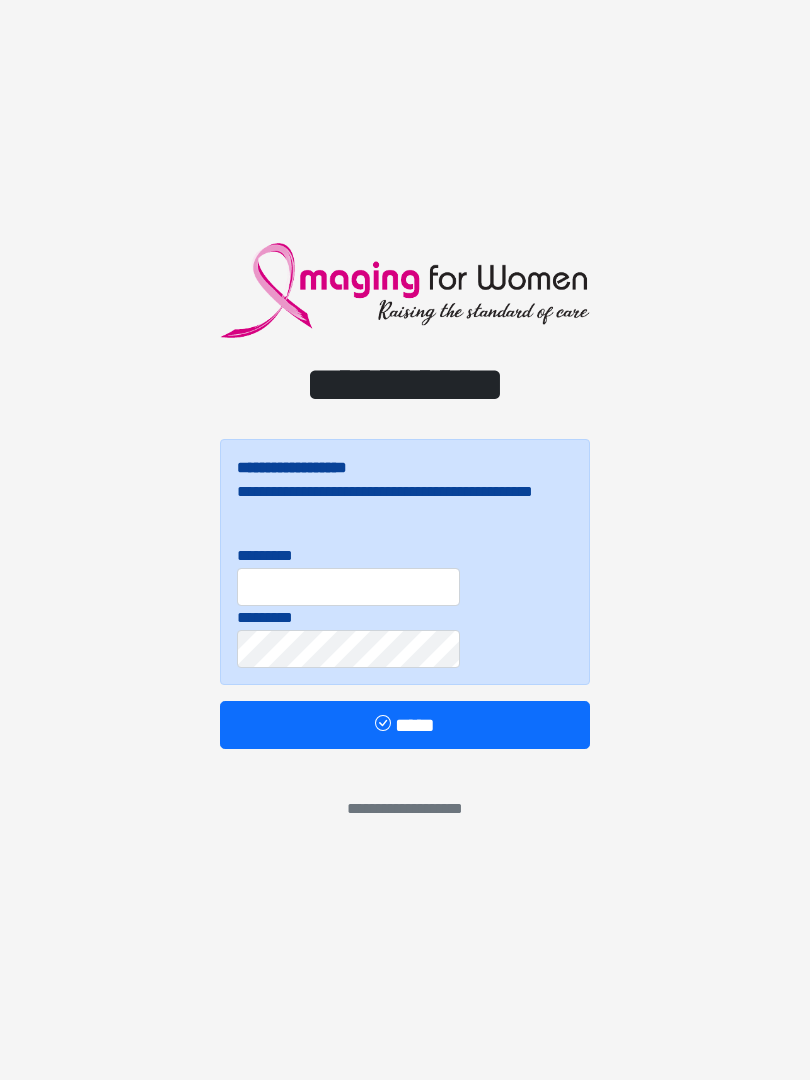 scroll, scrollTop: 0, scrollLeft: 0, axis: both 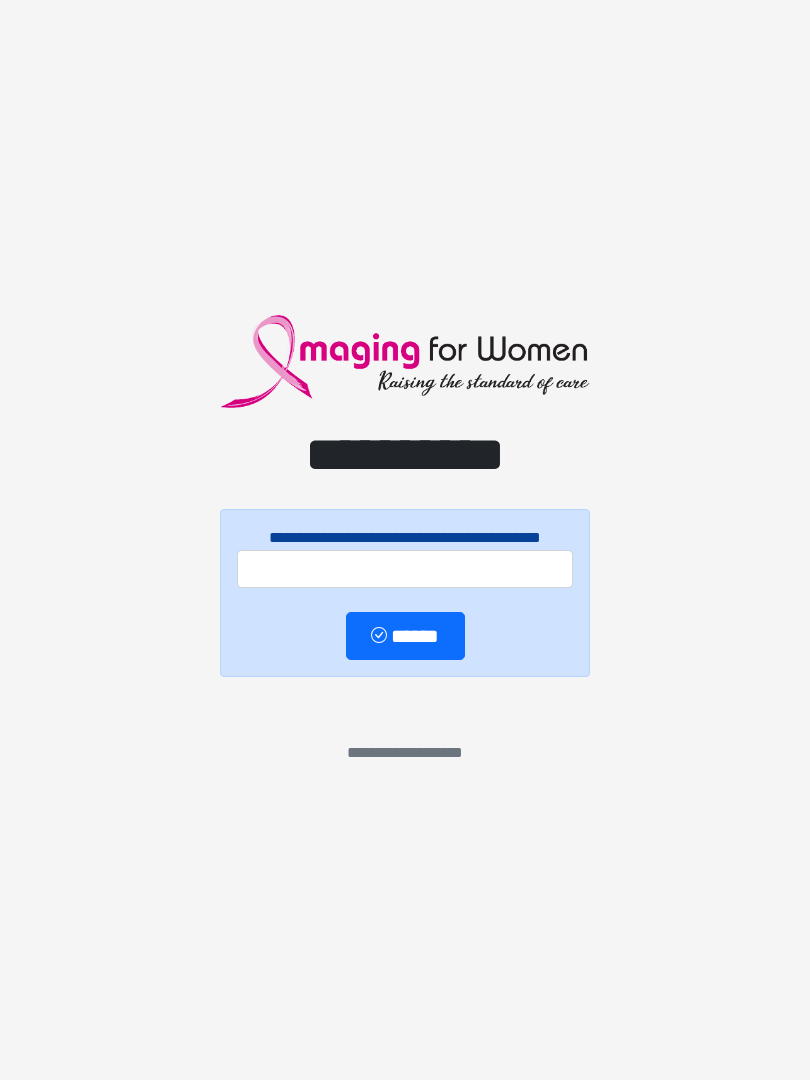 click on "**********" at bounding box center [405, 540] 